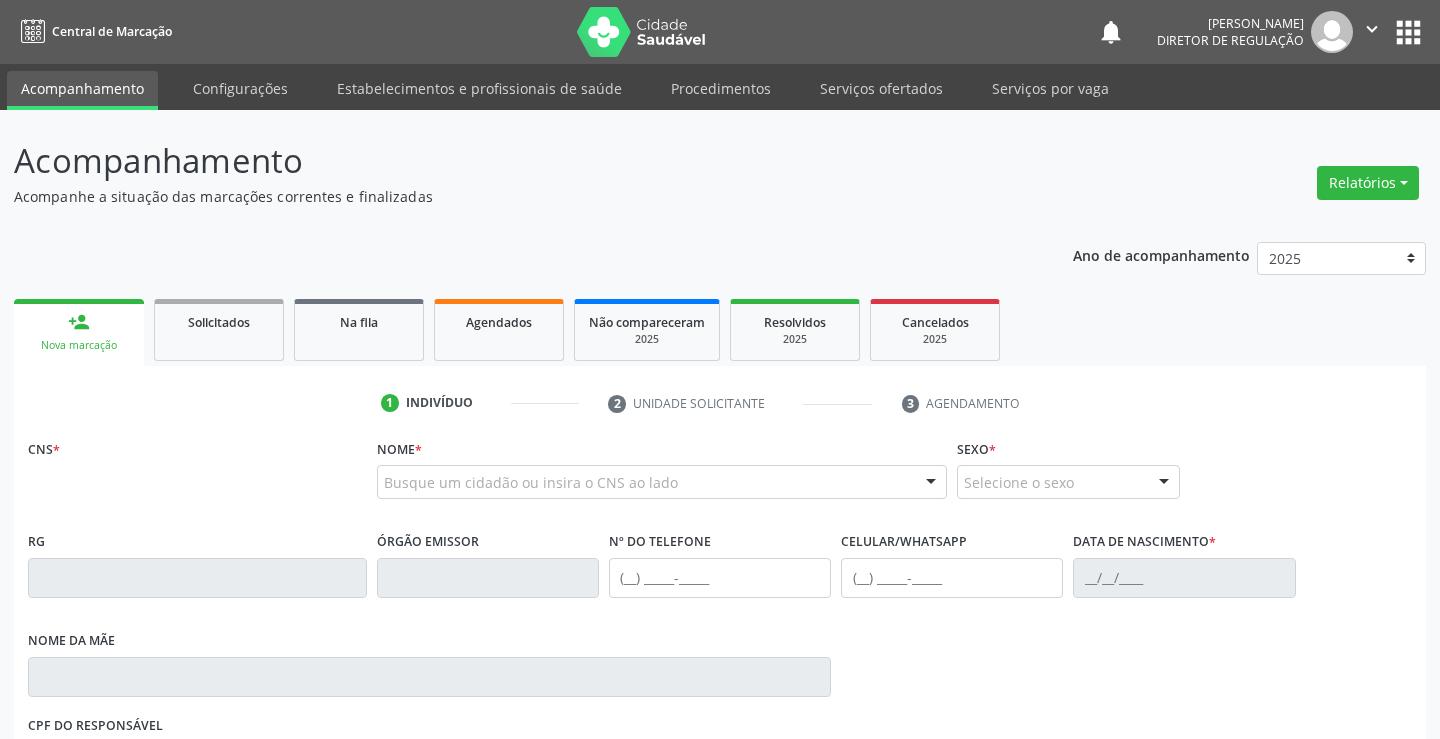 click on "Serviços ofertados" at bounding box center [881, 88] 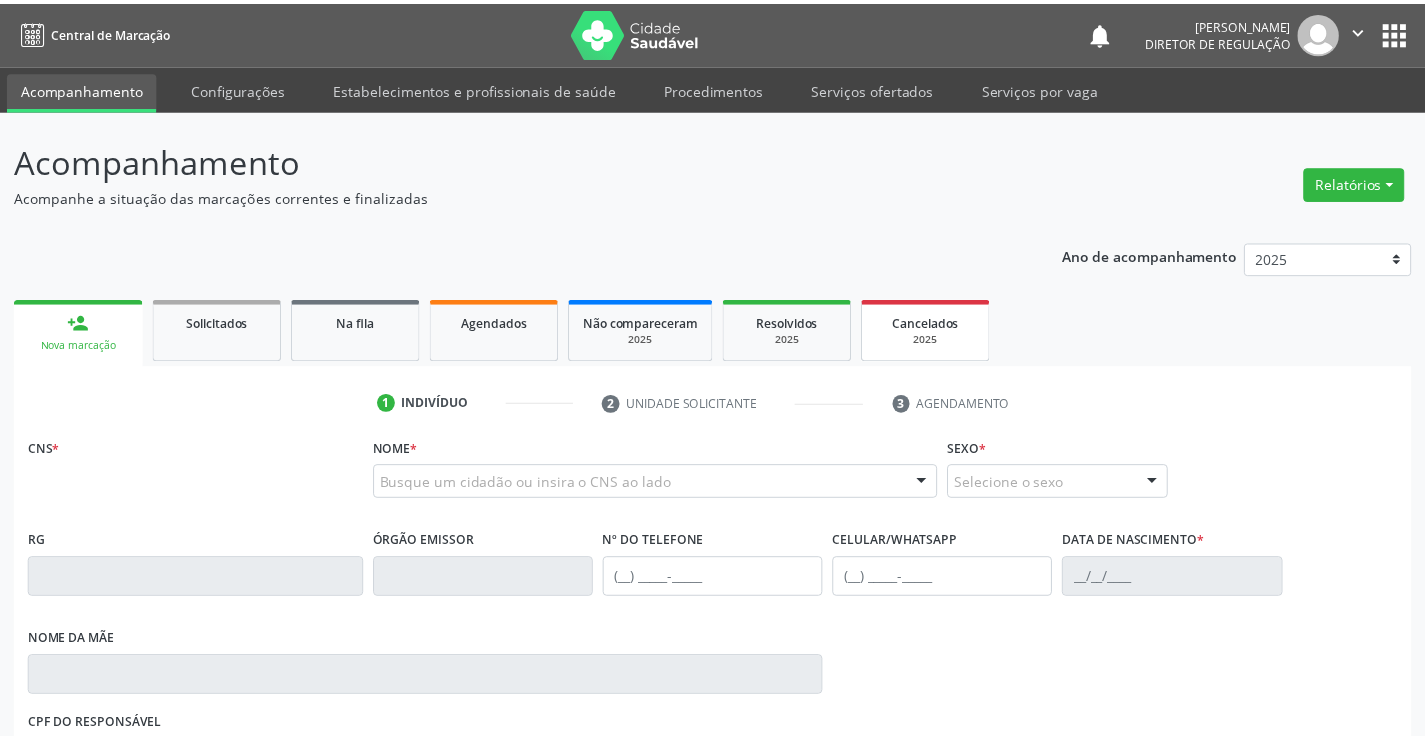 scroll, scrollTop: 0, scrollLeft: 0, axis: both 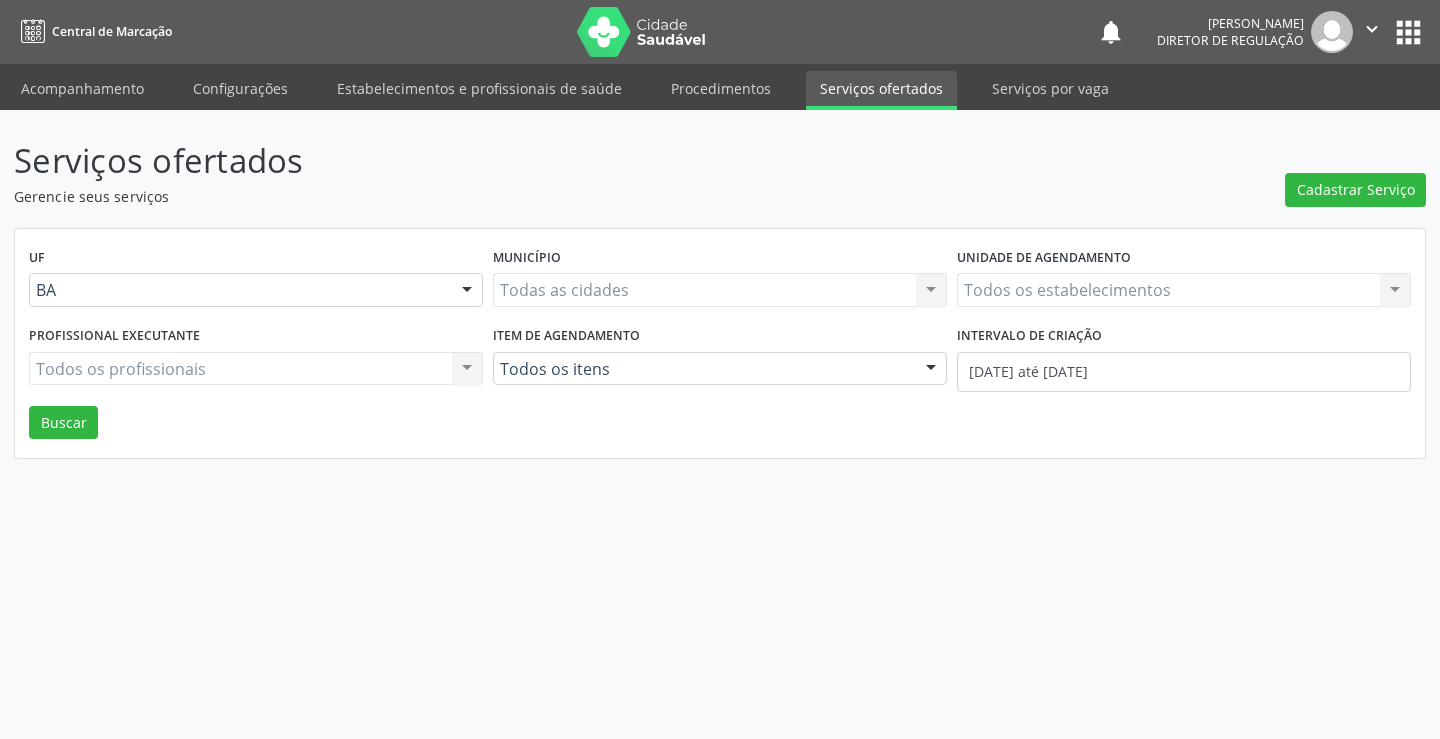 click on "Todos os estabelecimentos         Todos os estabelecimentos
Nenhum resultado encontrado para: "   "
Não há nenhuma opção para ser exibida." at bounding box center [1184, 290] 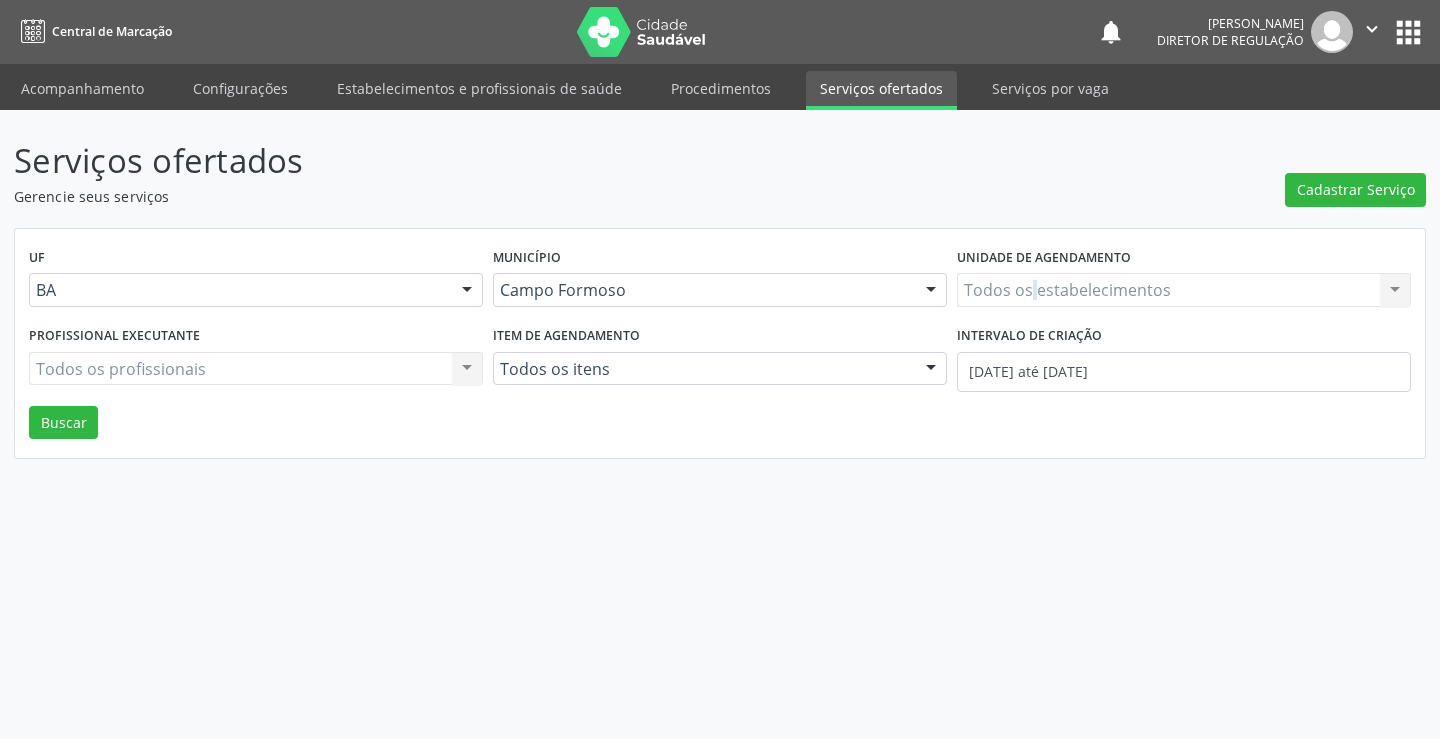 click on "Todos os estabelecimentos         Todos os estabelecimentos
Nenhum resultado encontrado para: "   "
Não há nenhuma opção para ser exibida." at bounding box center (1184, 290) 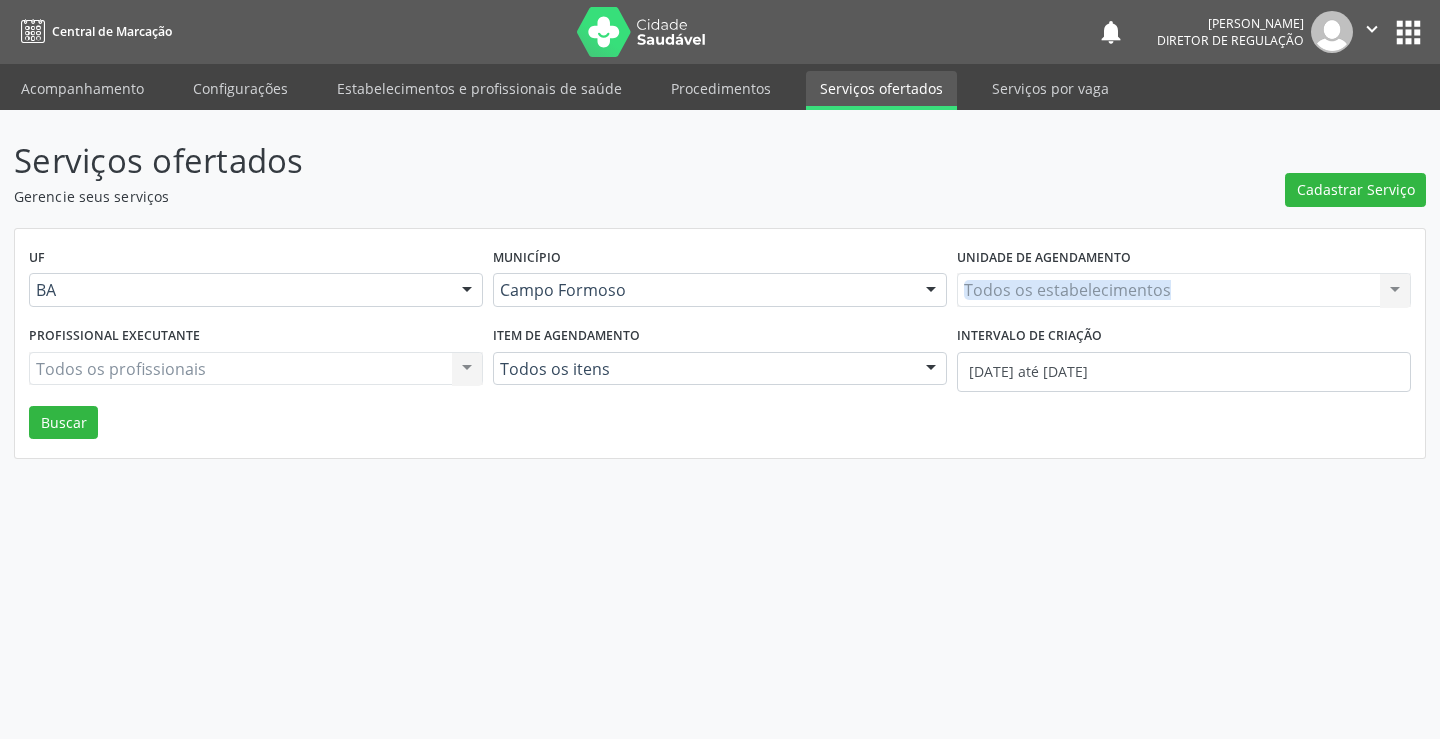 click on "Todos os estabelecimentos         Todos os estabelecimentos
Nenhum resultado encontrado para: "   "
Não há nenhuma opção para ser exibida." at bounding box center [1184, 290] 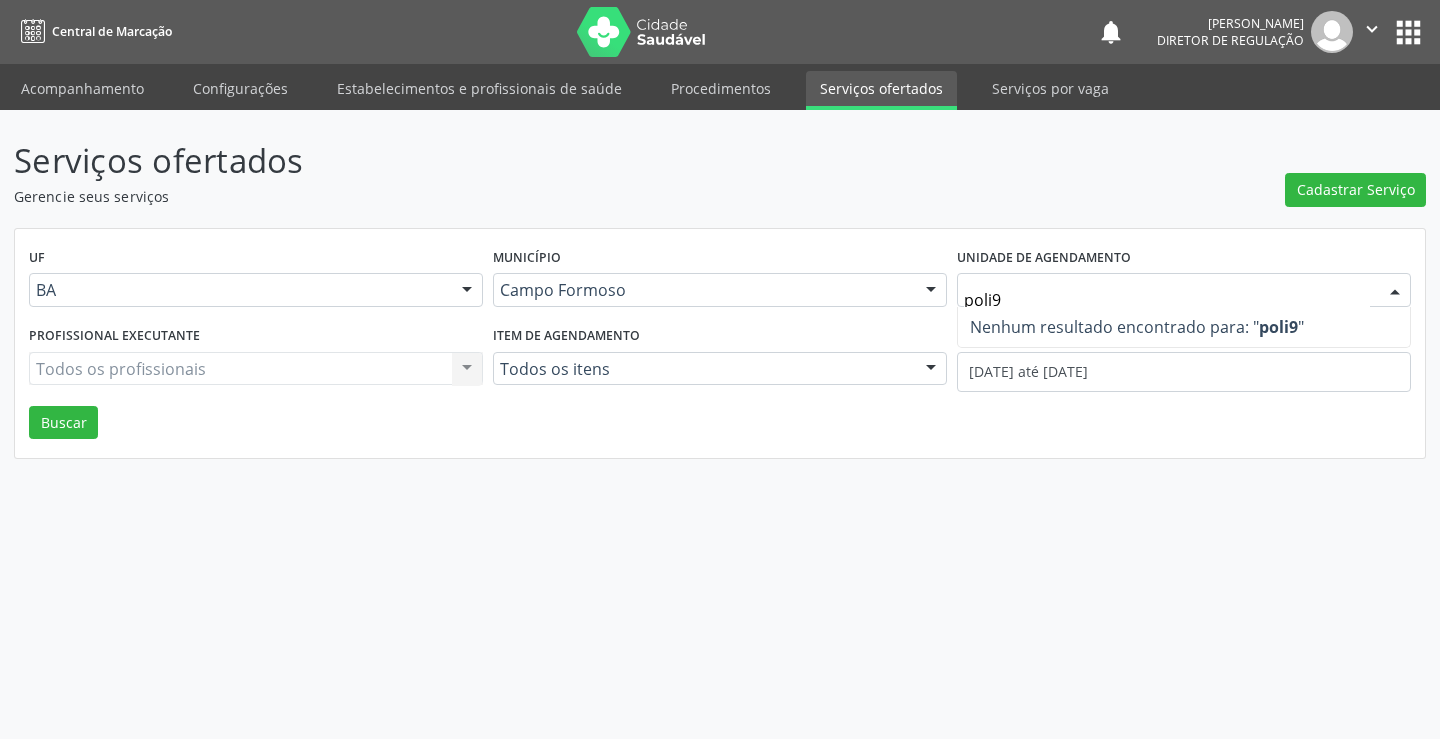 type on "poli" 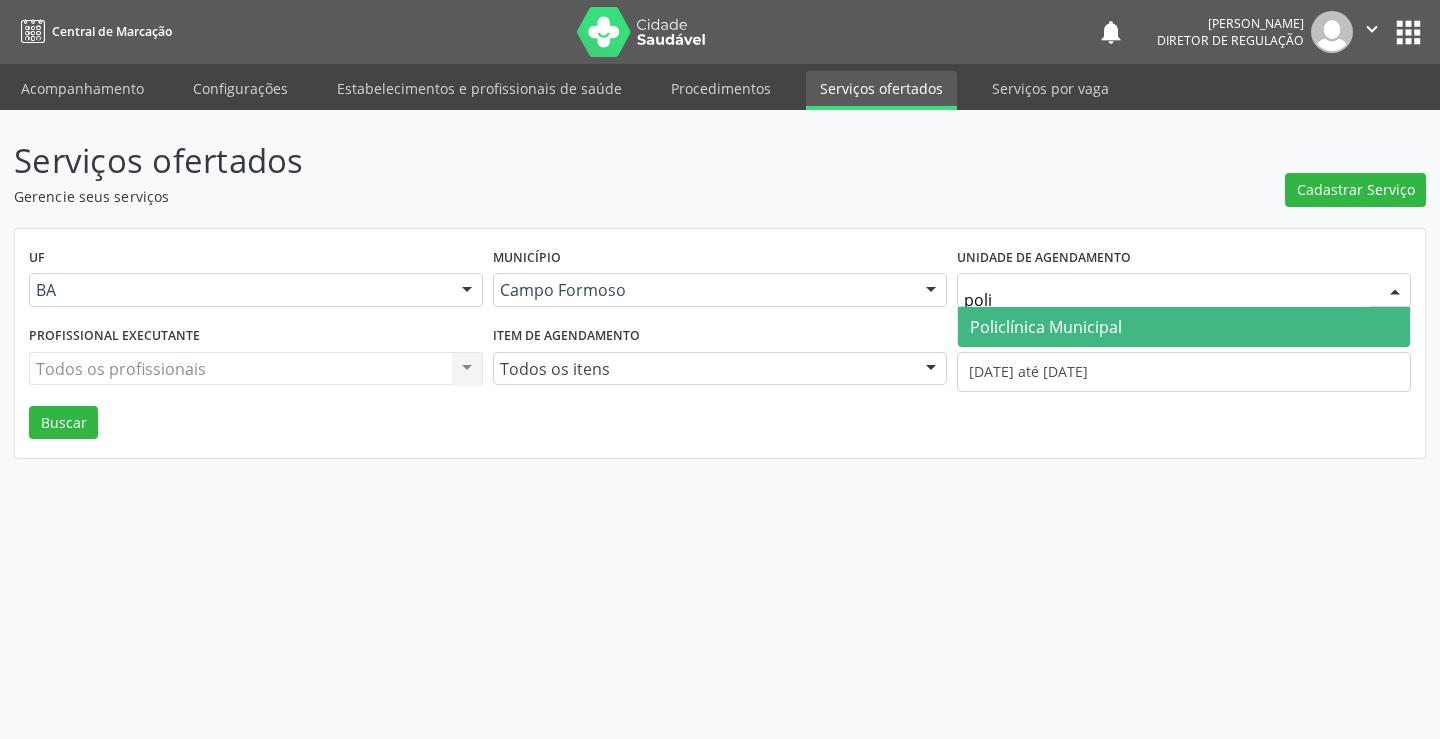click on "Policlínica Municipal" at bounding box center (1046, 327) 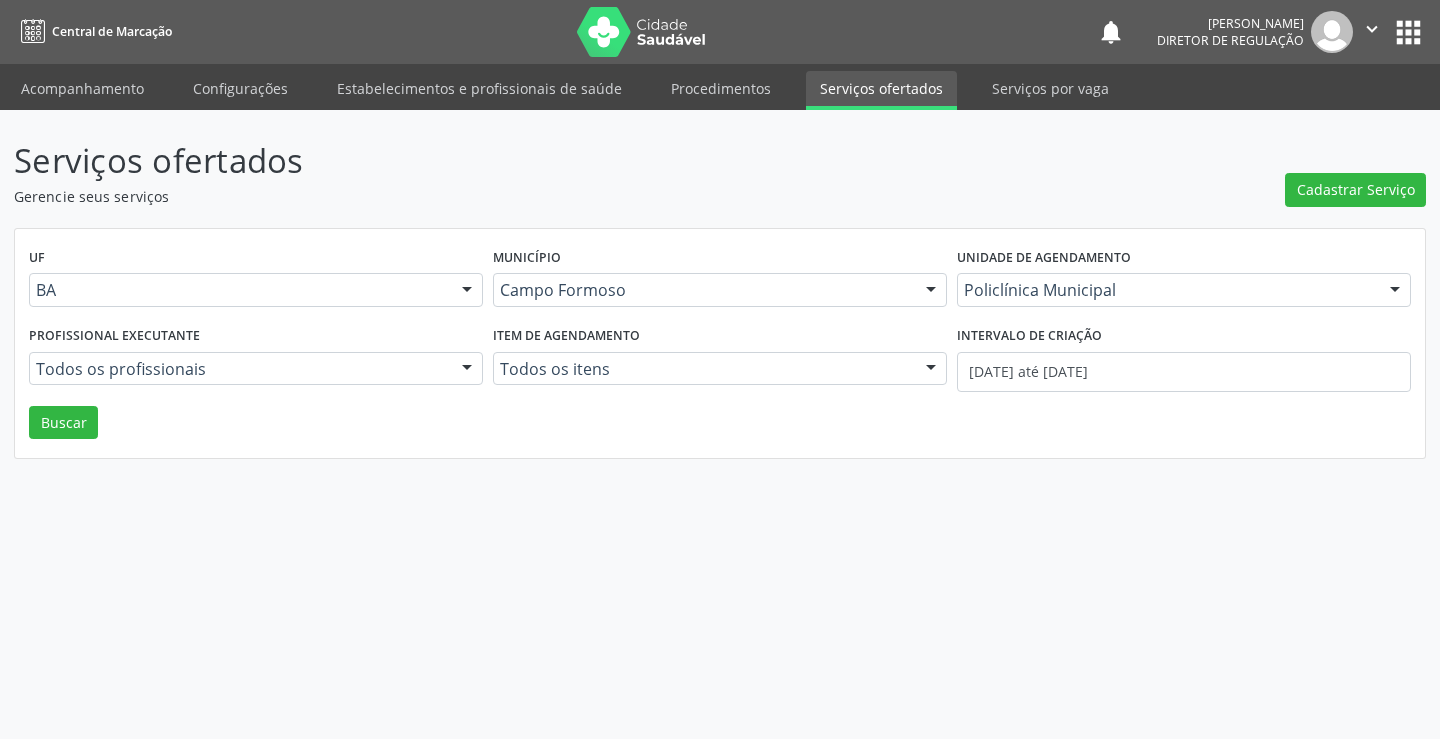 click on "Todos os profissionais" at bounding box center [256, 369] 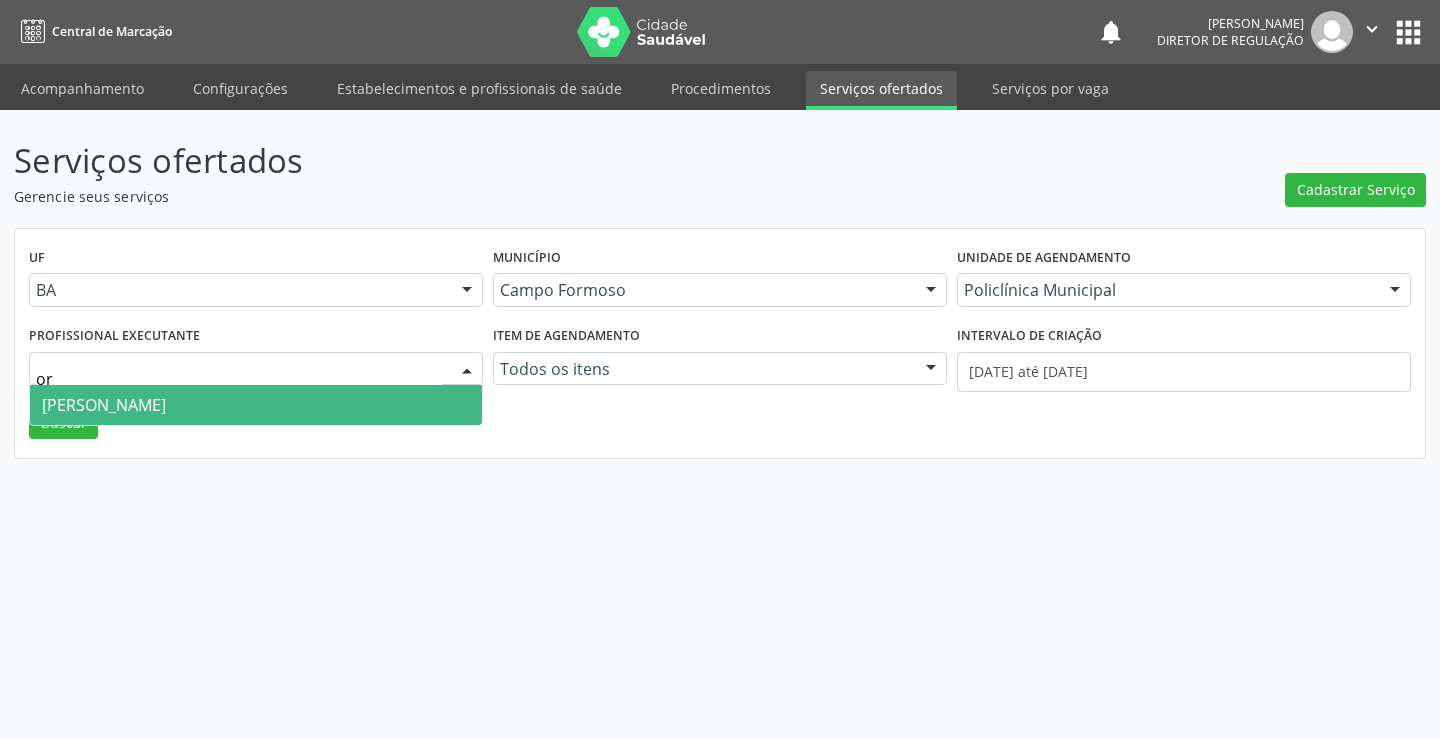 type on "orl" 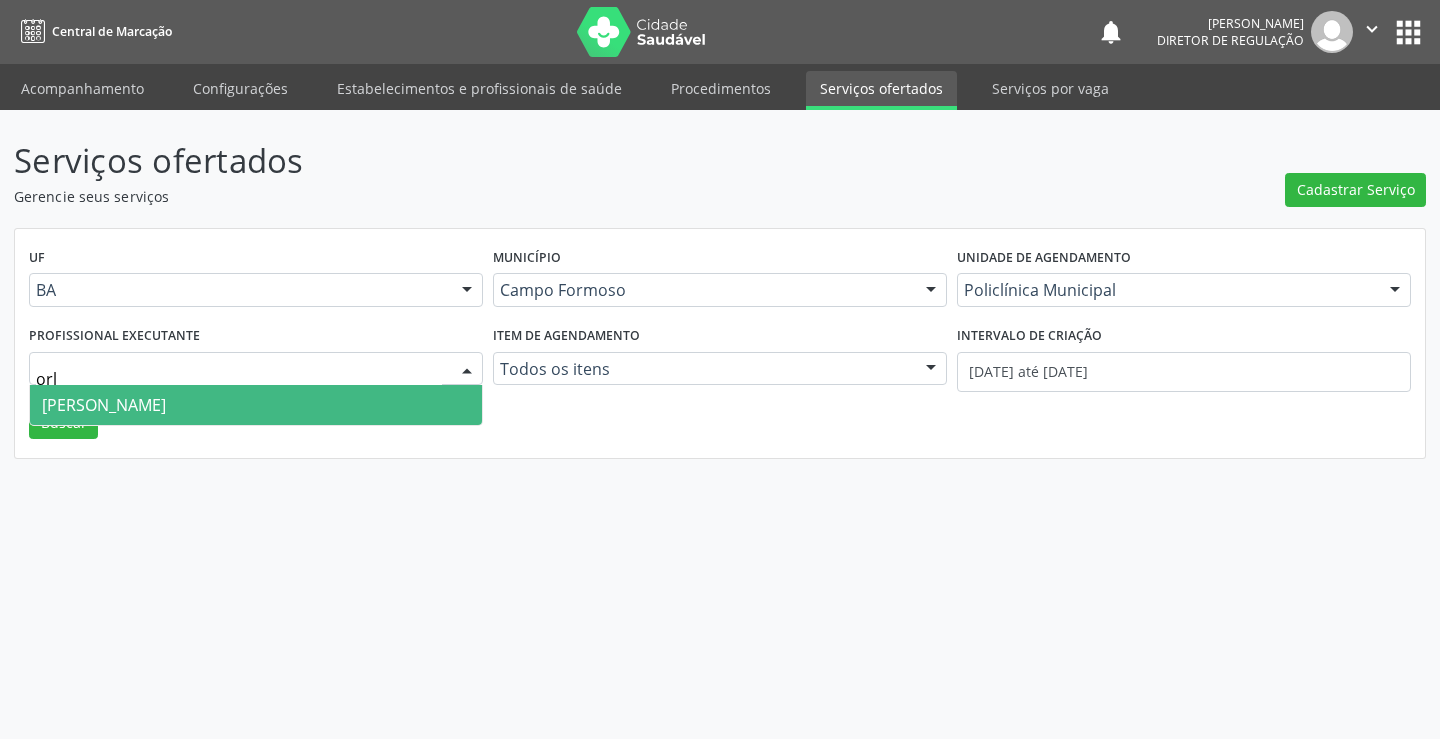 drag, startPoint x: 311, startPoint y: 408, endPoint x: 719, endPoint y: 408, distance: 408 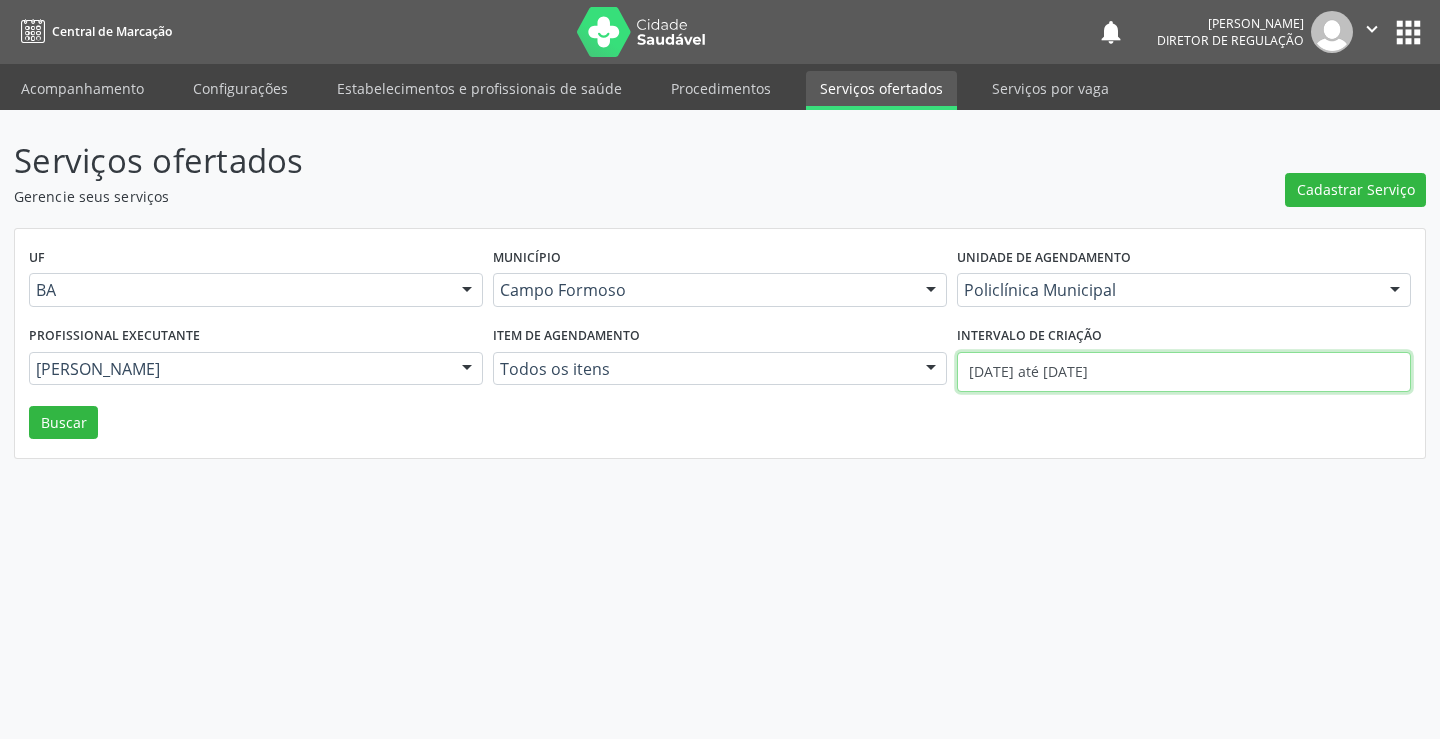 click on "[DATE] até [DATE]" at bounding box center (1184, 372) 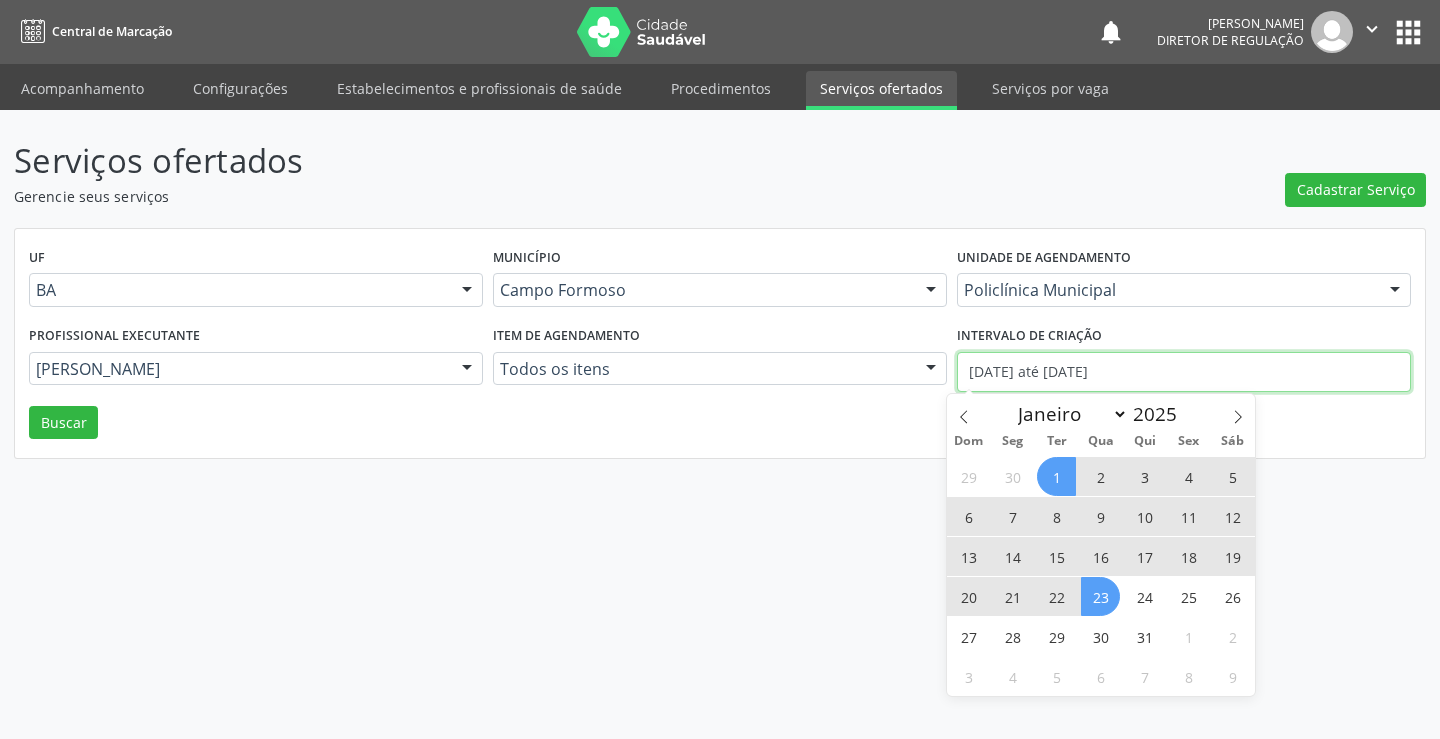 type 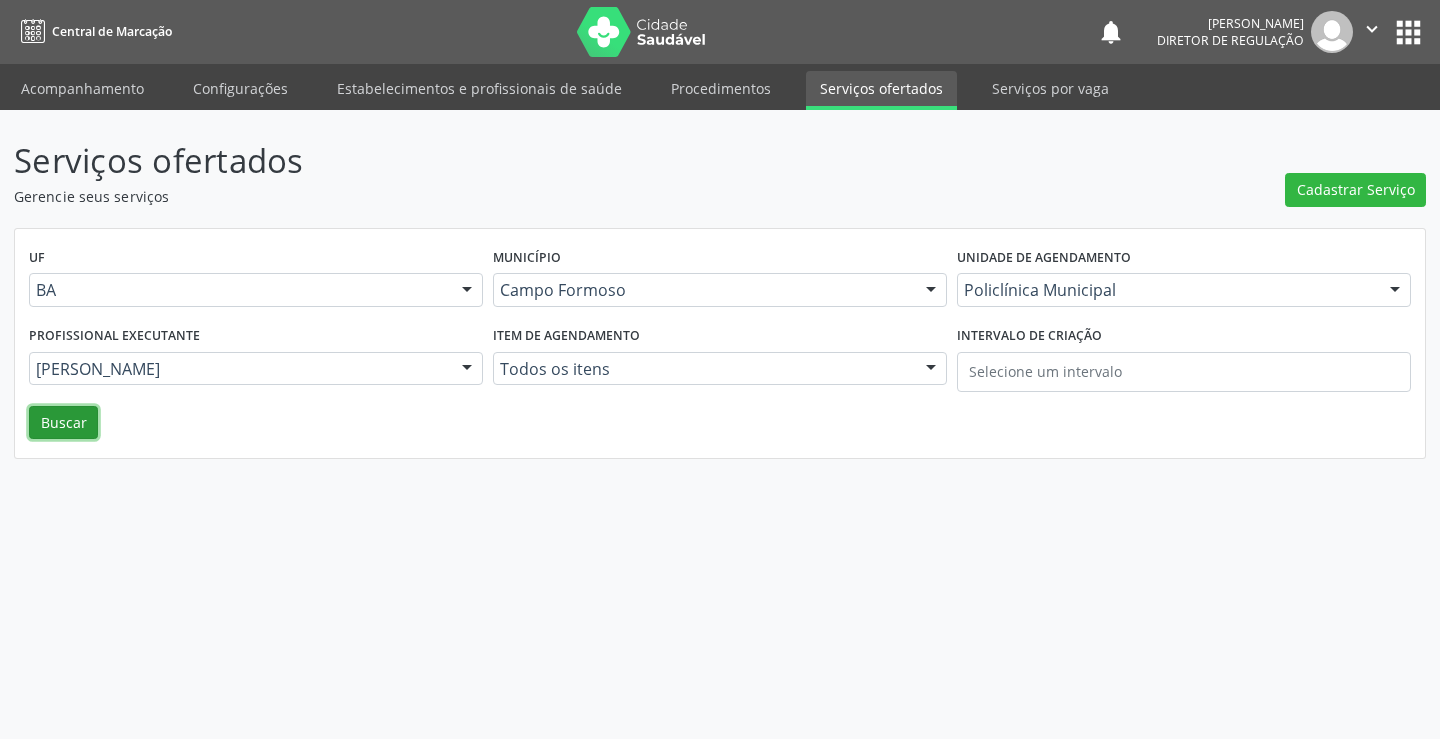 click on "Buscar" at bounding box center (63, 423) 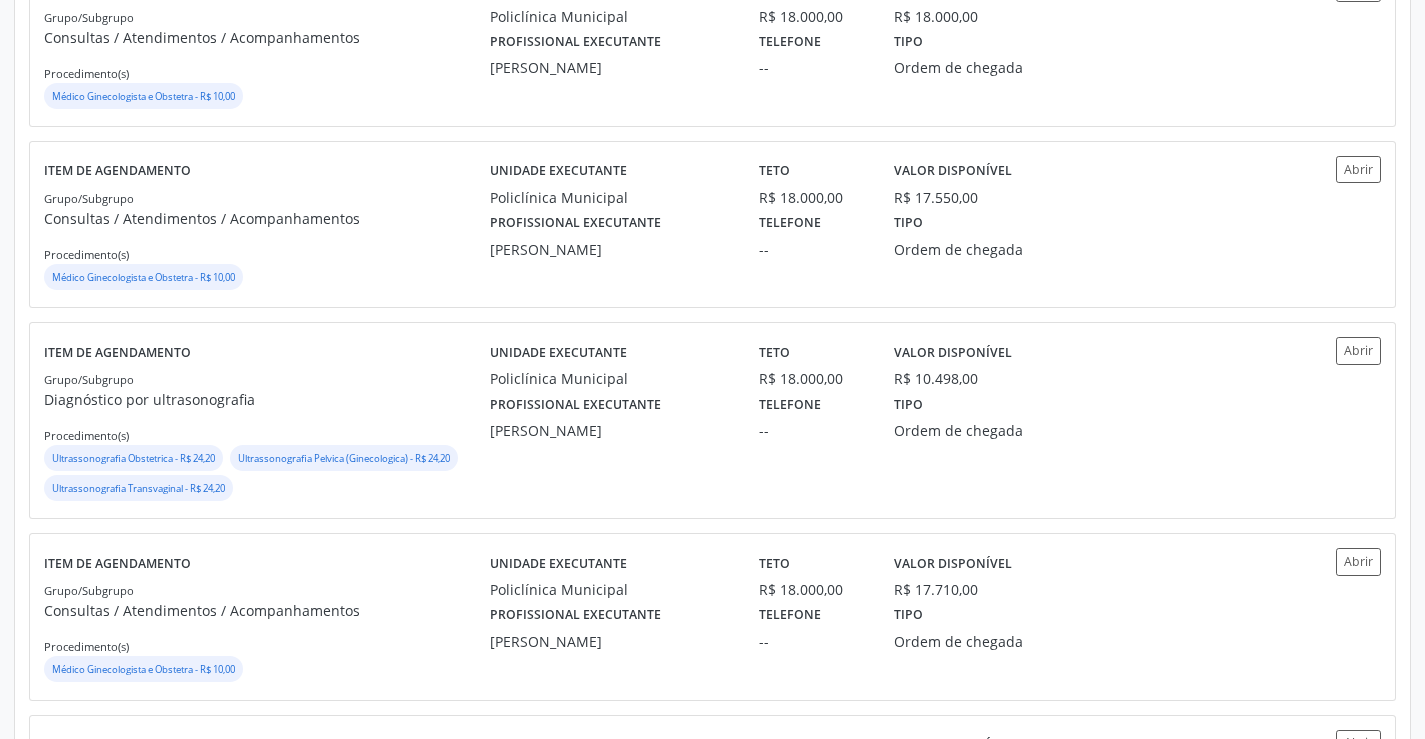 scroll, scrollTop: 800, scrollLeft: 0, axis: vertical 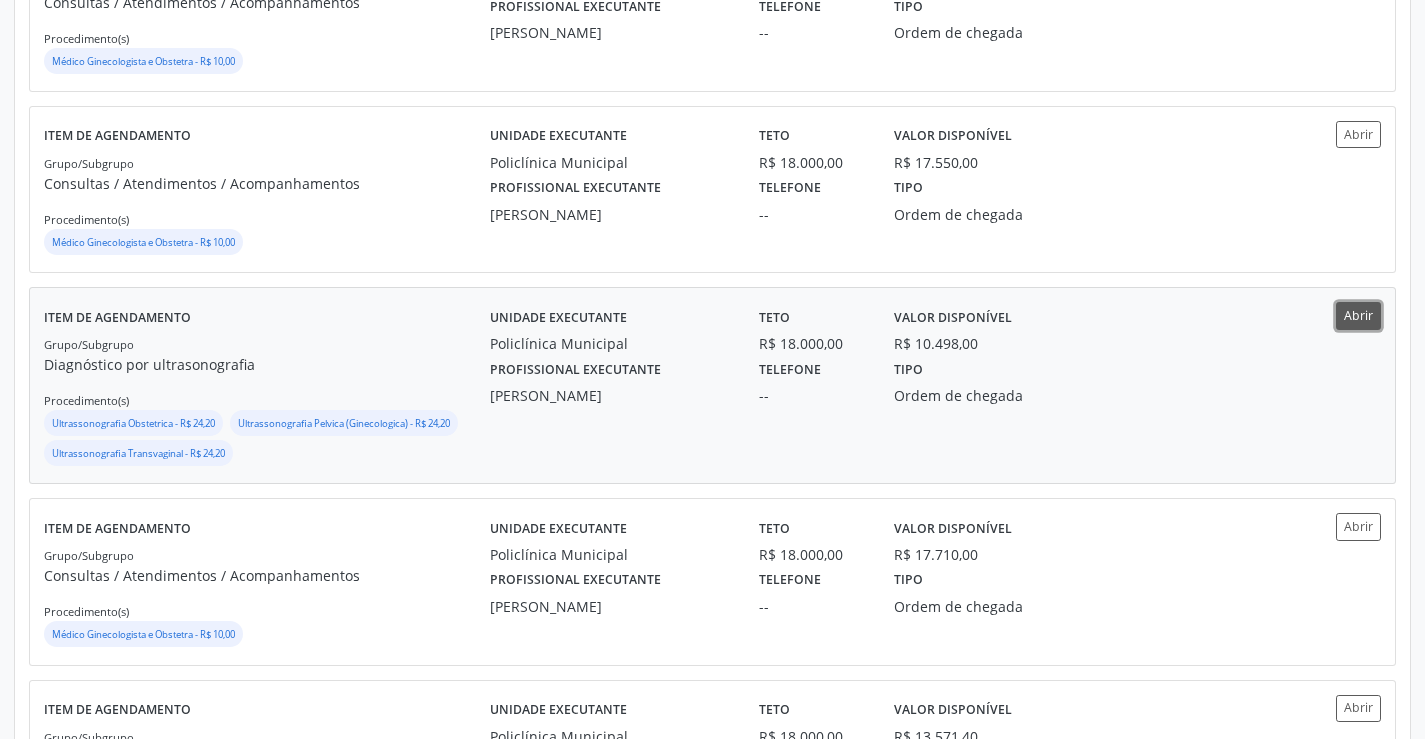 click on "Abrir" at bounding box center (1358, 315) 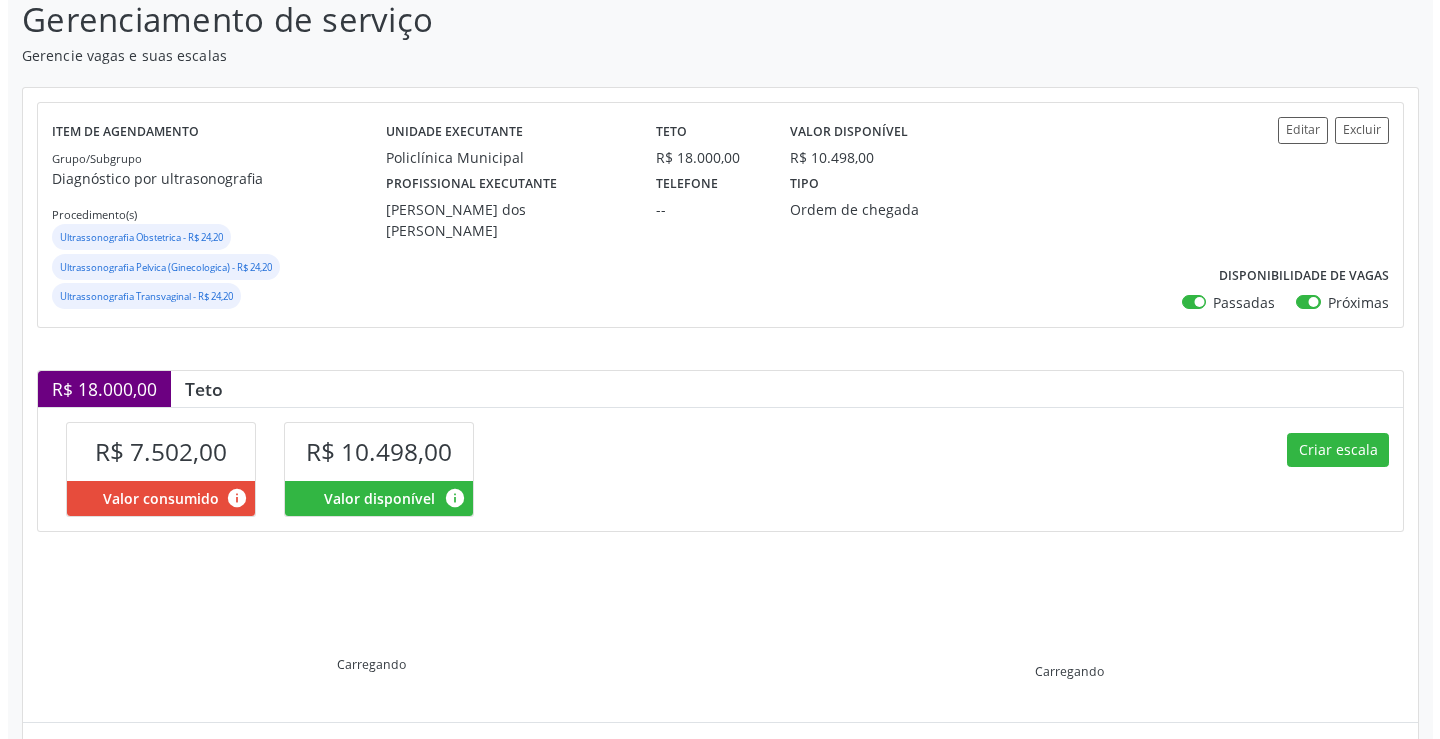 scroll, scrollTop: 344, scrollLeft: 0, axis: vertical 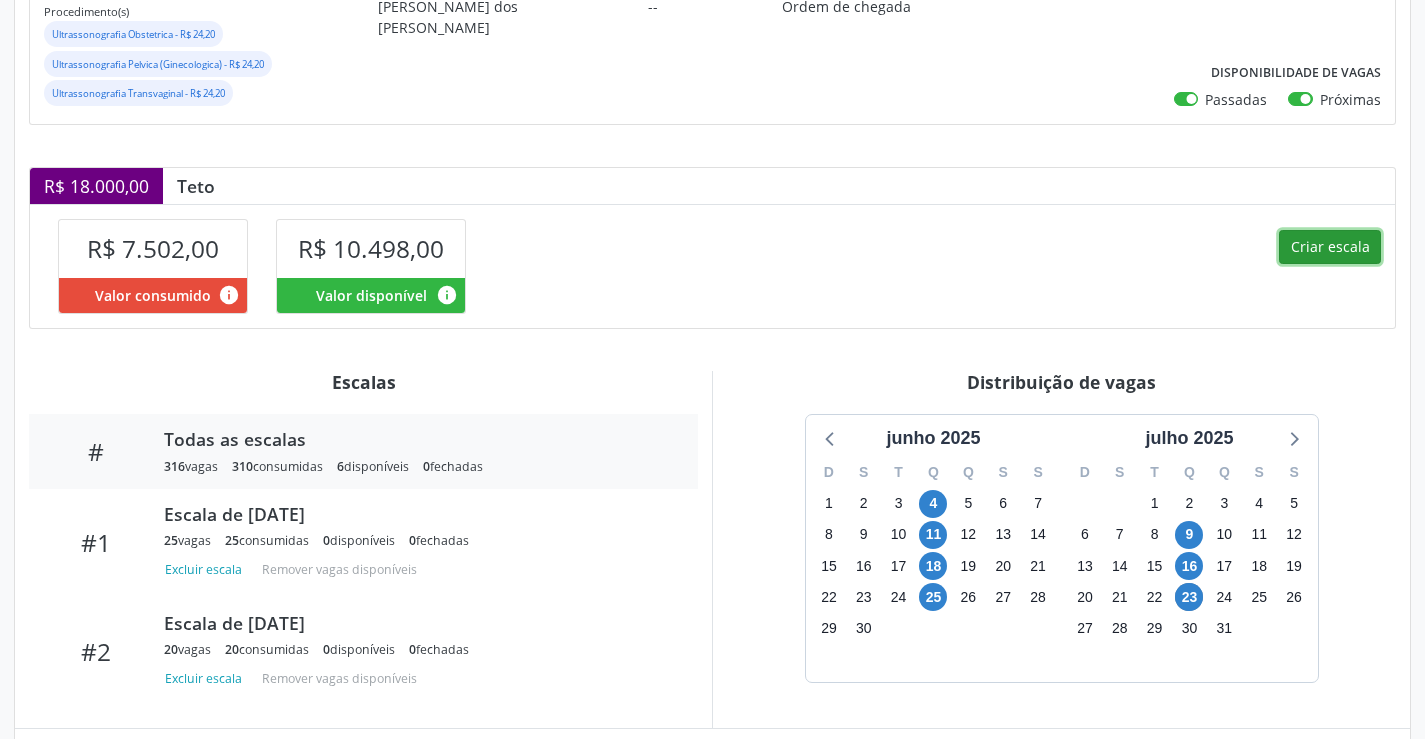 click on "Criar escala" at bounding box center (1330, 247) 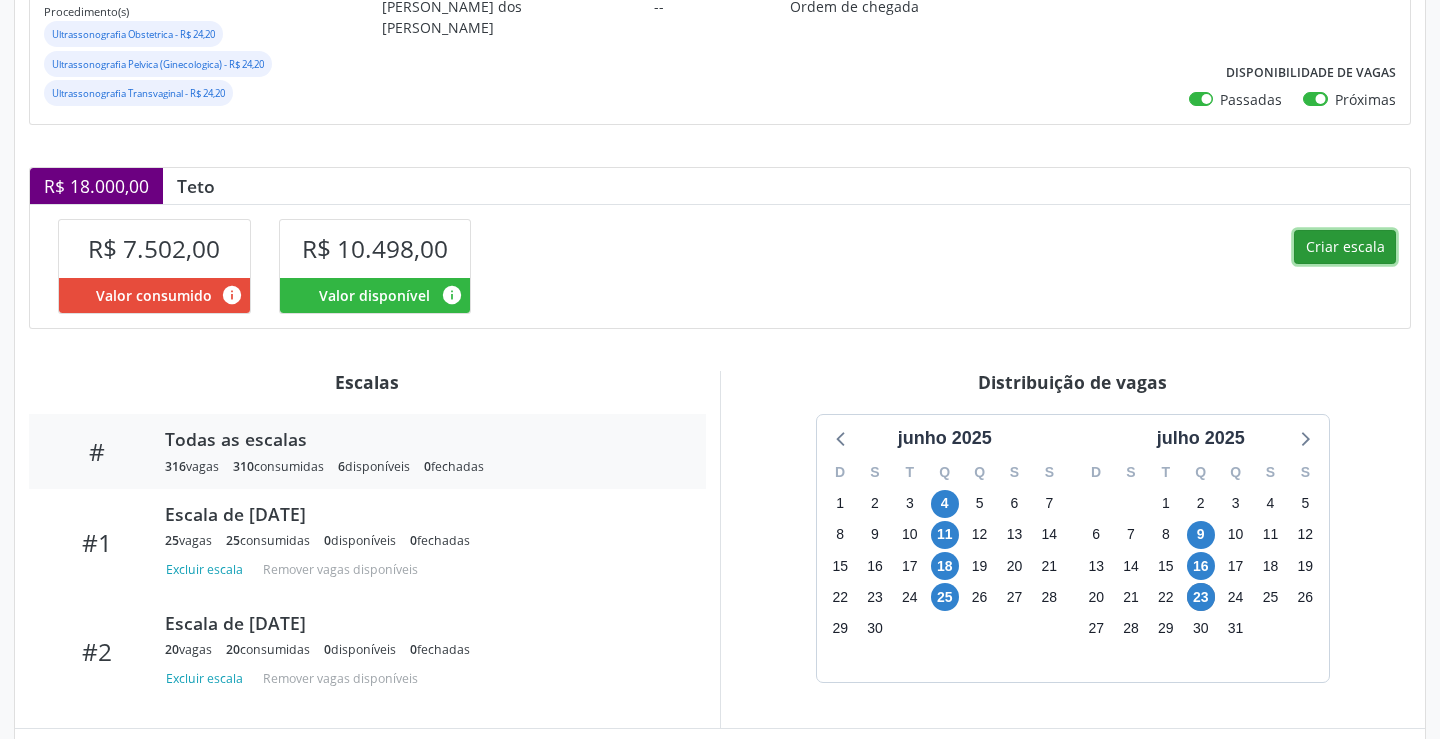 select on "6" 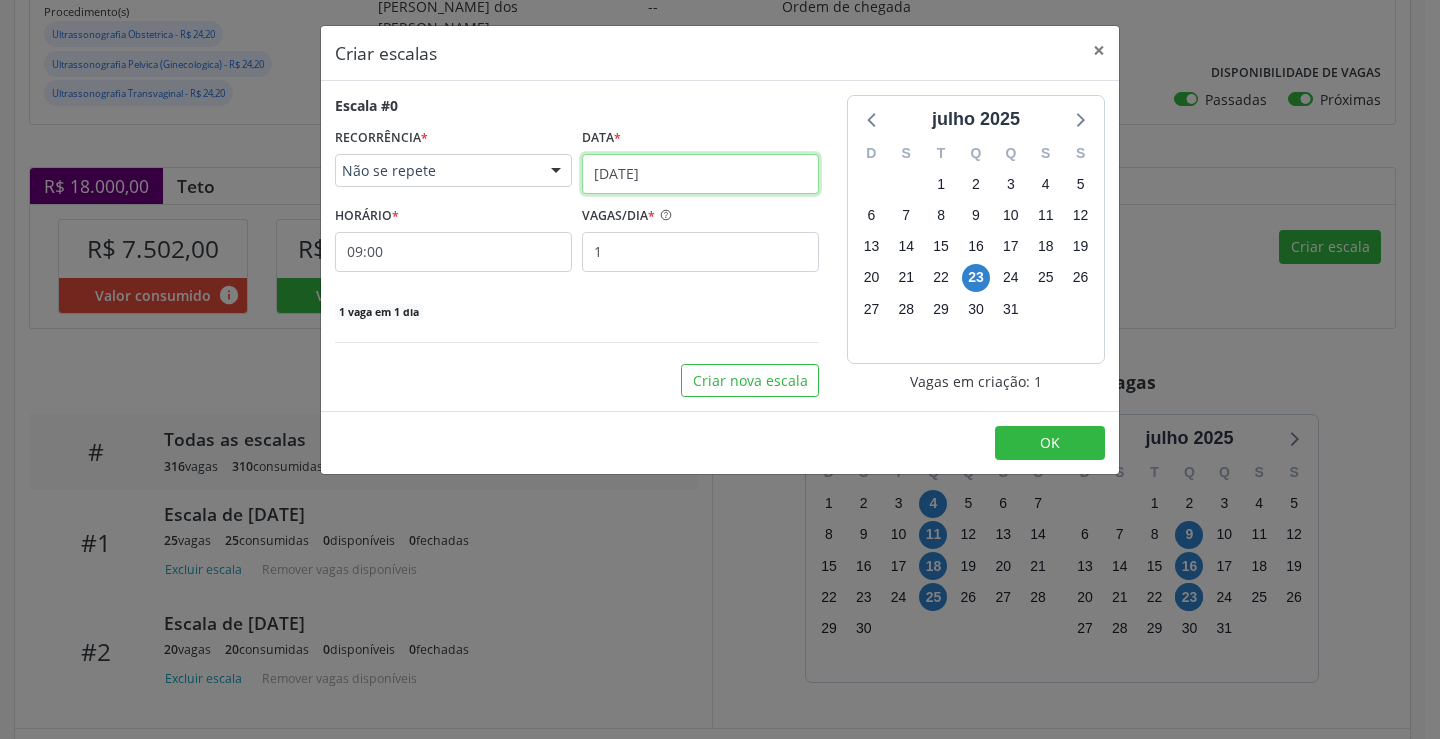 click on "23/07/2025" at bounding box center [700, 174] 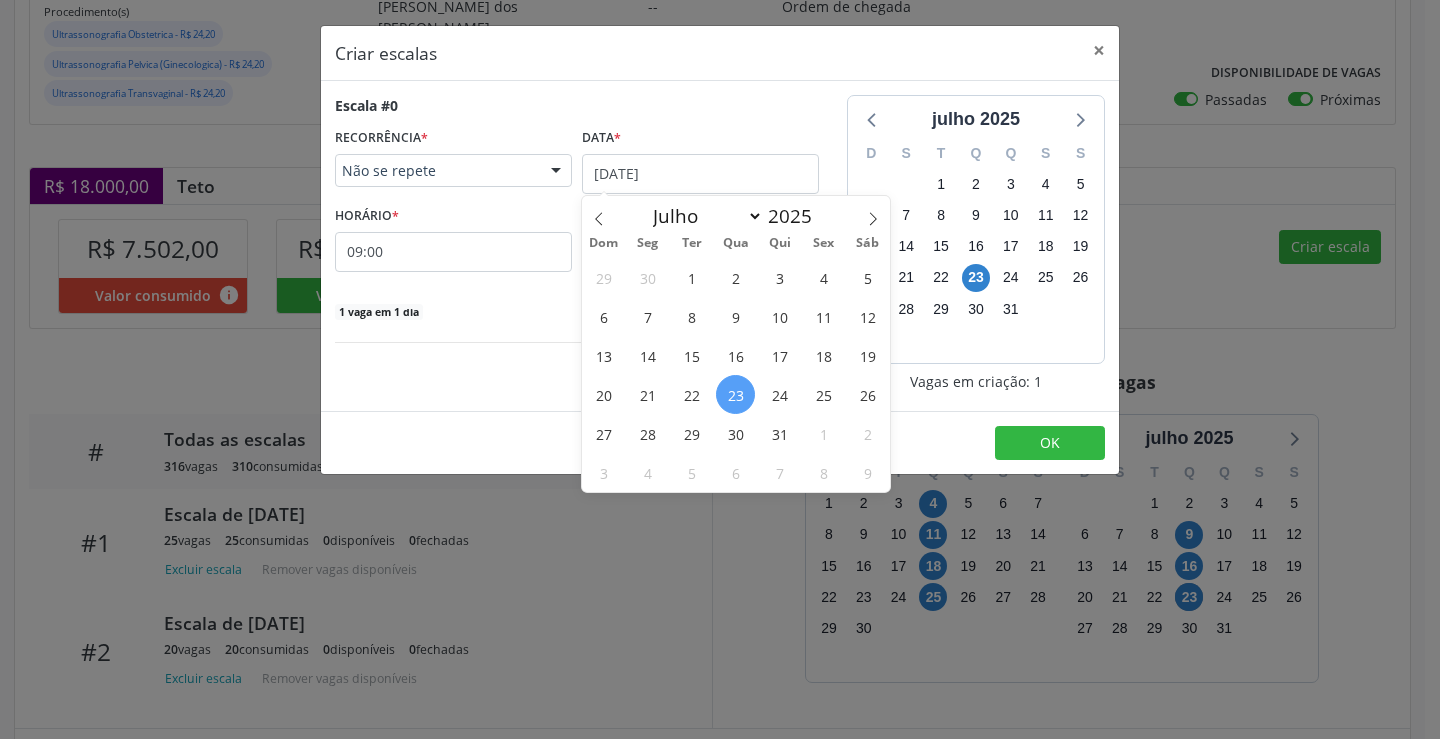 drag, startPoint x: 724, startPoint y: 423, endPoint x: 715, endPoint y: 411, distance: 15 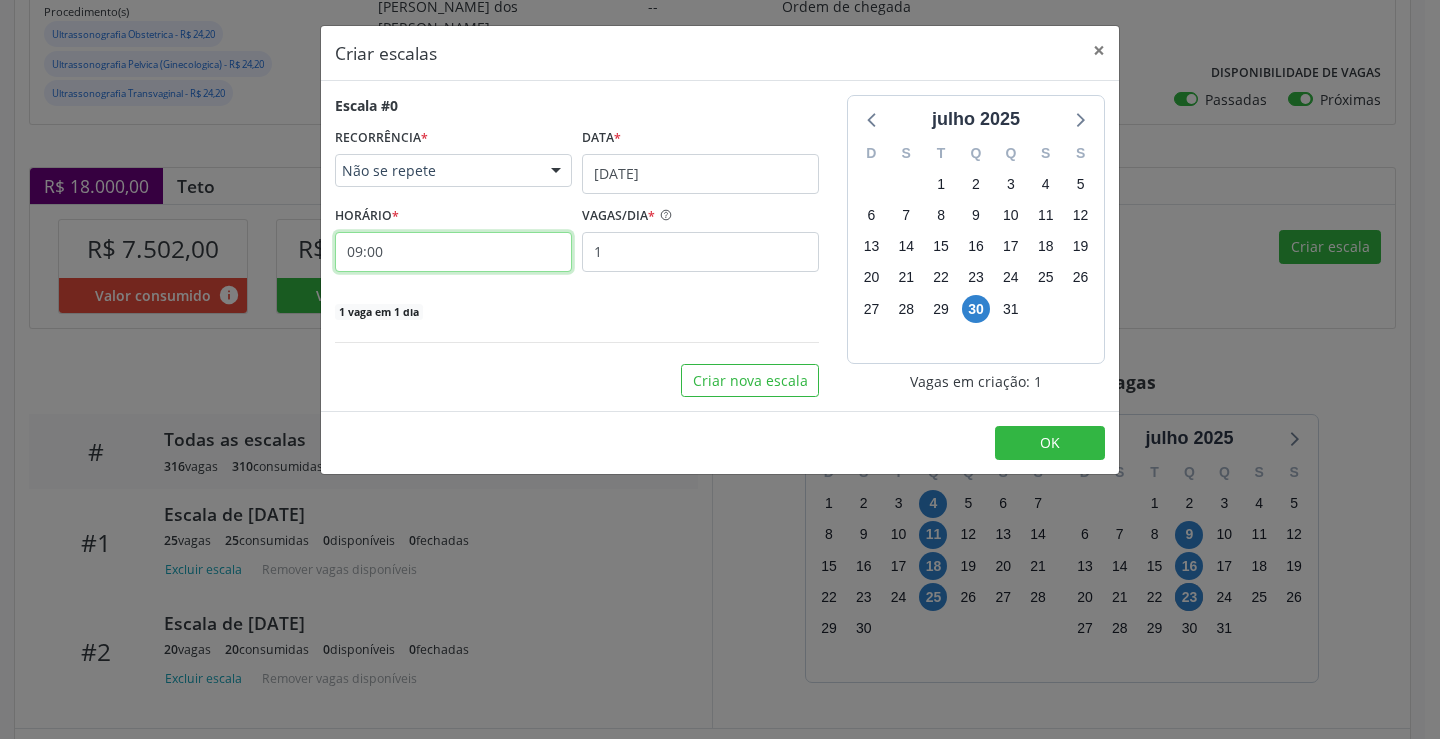 click on "09:00" at bounding box center (453, 252) 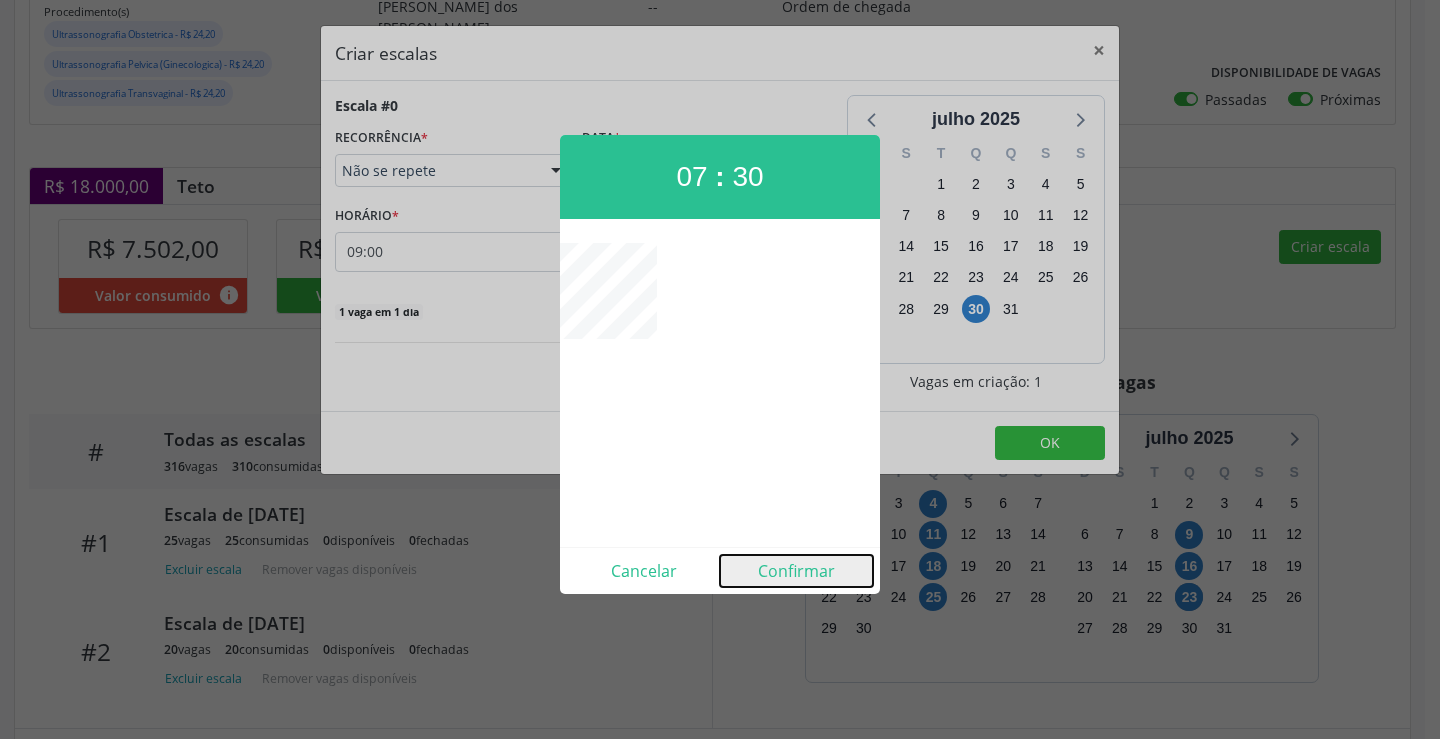 click on "Confirmar" at bounding box center [796, 571] 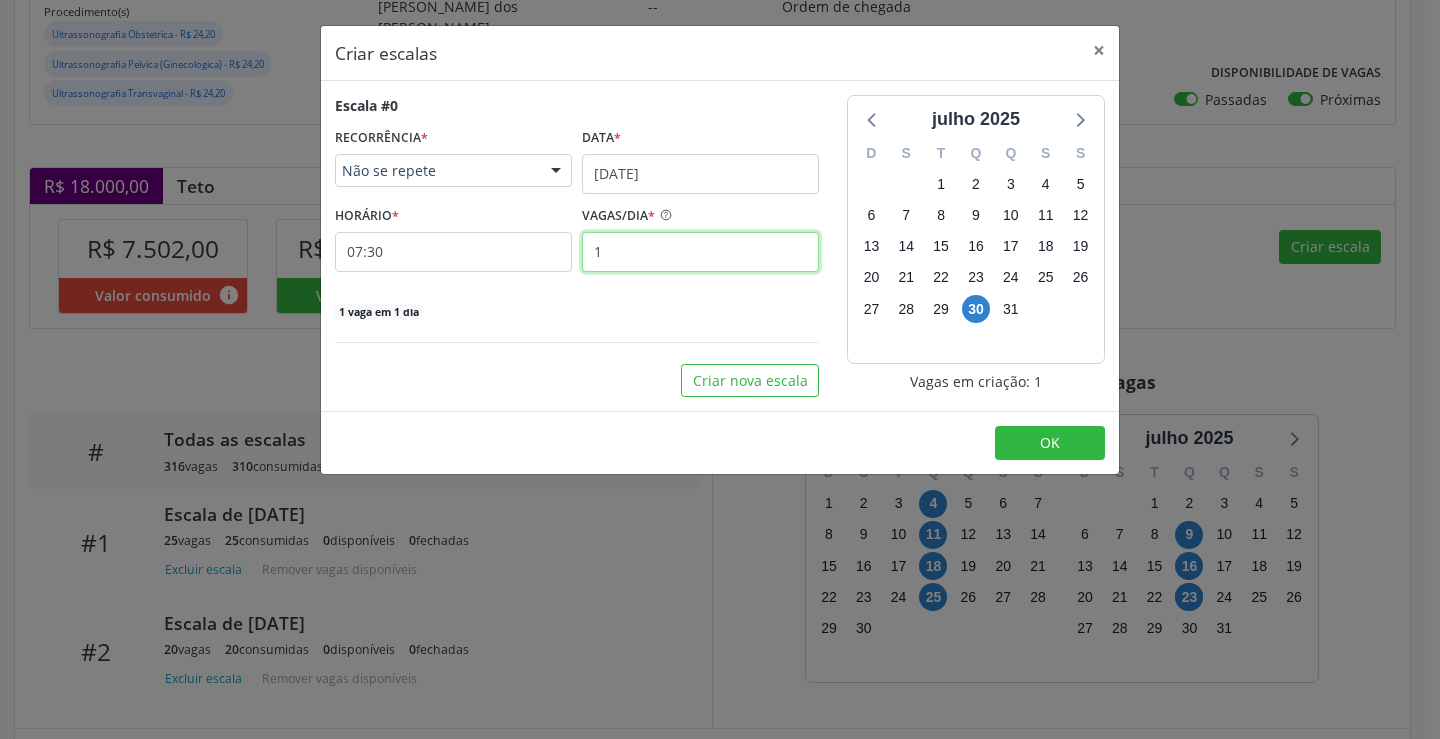 drag, startPoint x: 729, startPoint y: 263, endPoint x: 738, endPoint y: 257, distance: 10.816654 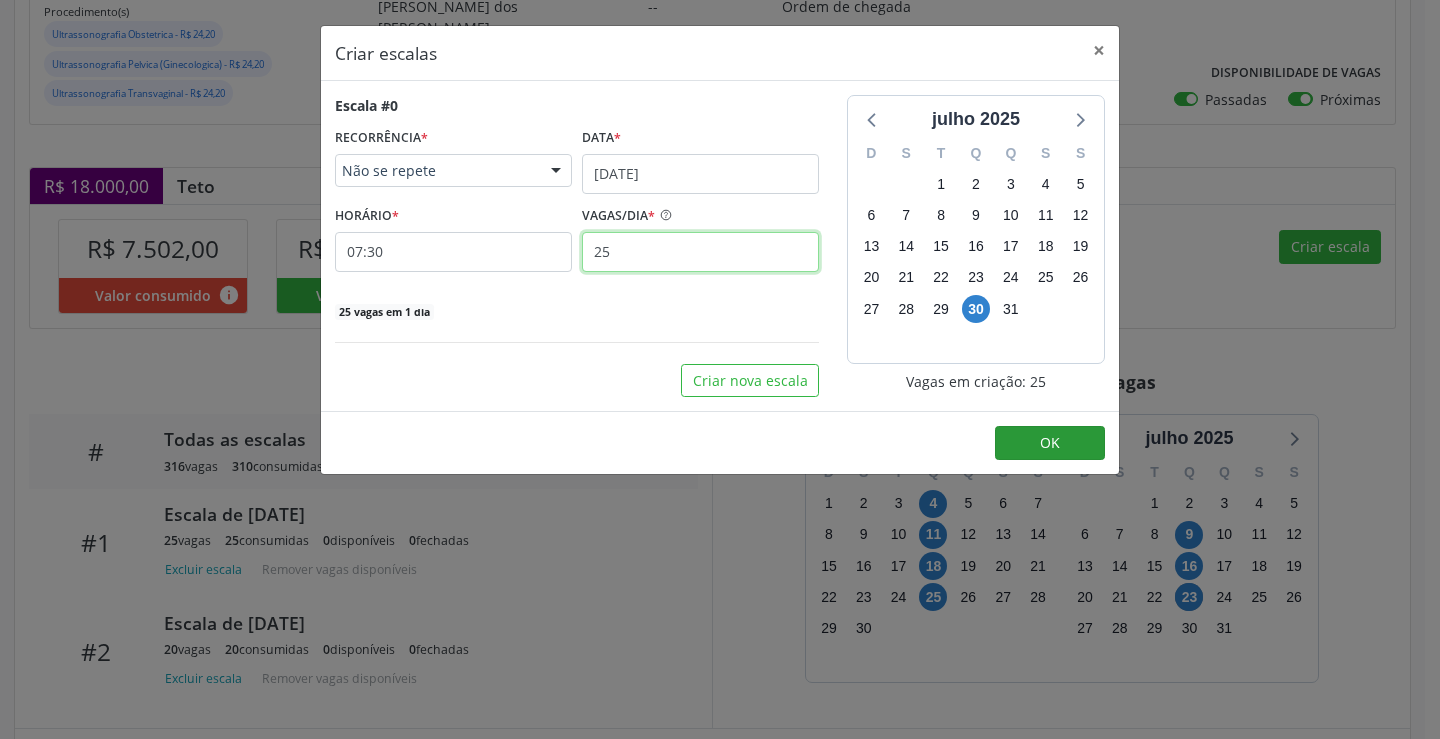 type on "25" 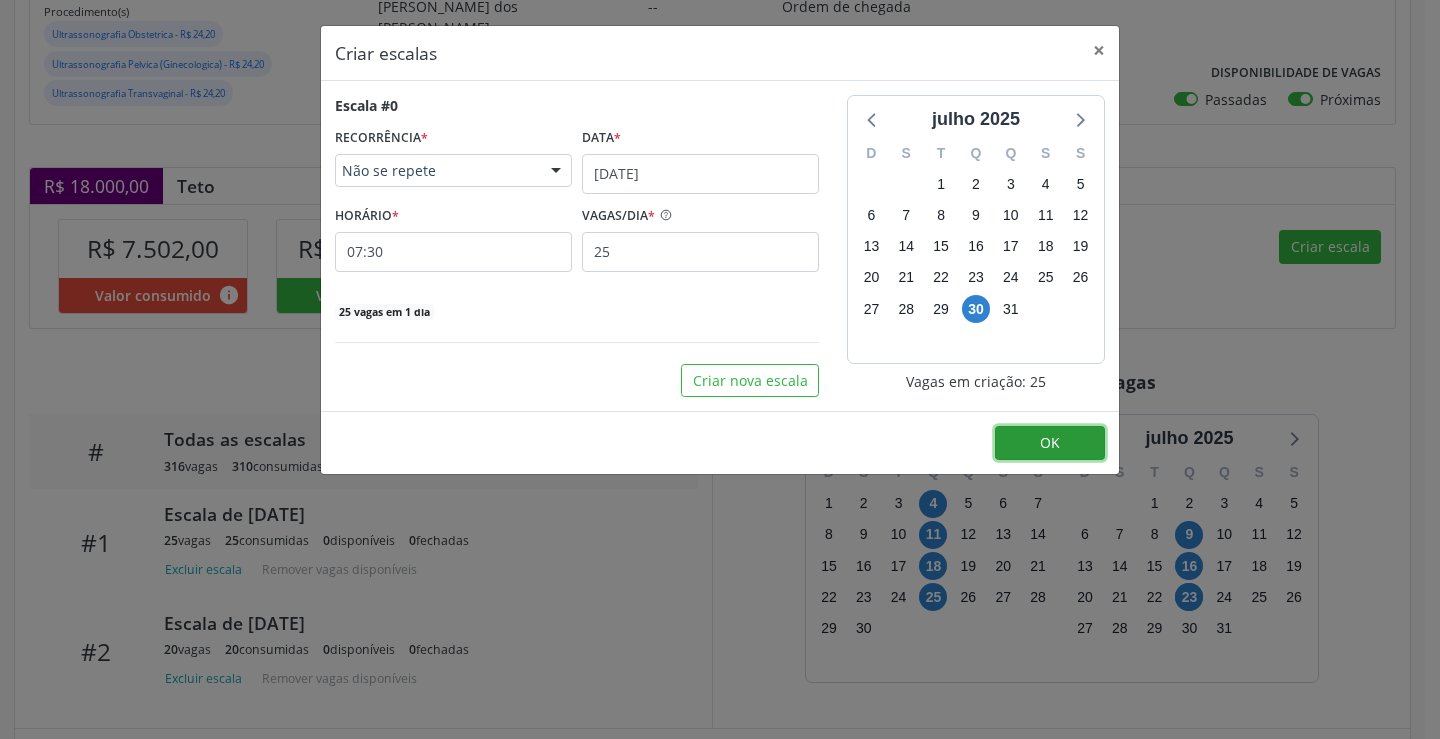 click on "OK" at bounding box center [1050, 443] 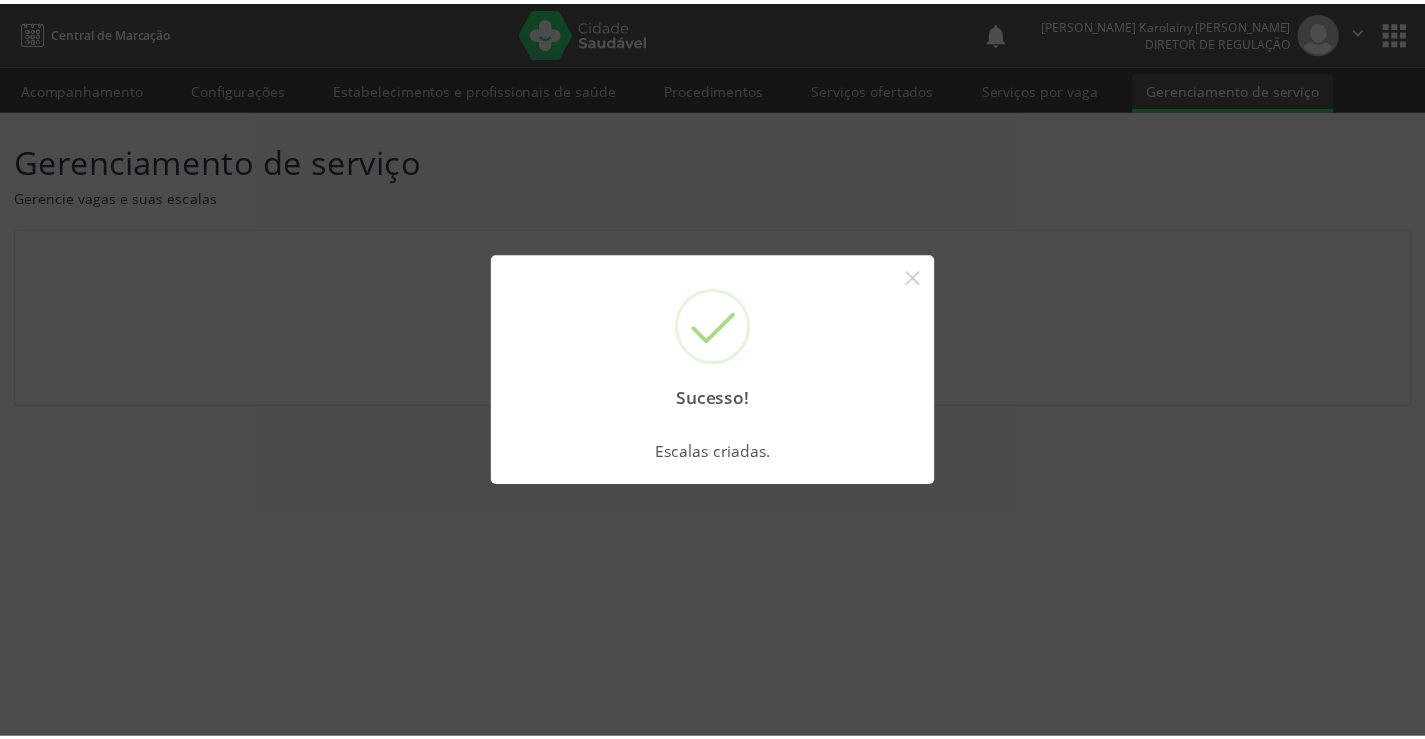 scroll, scrollTop: 0, scrollLeft: 0, axis: both 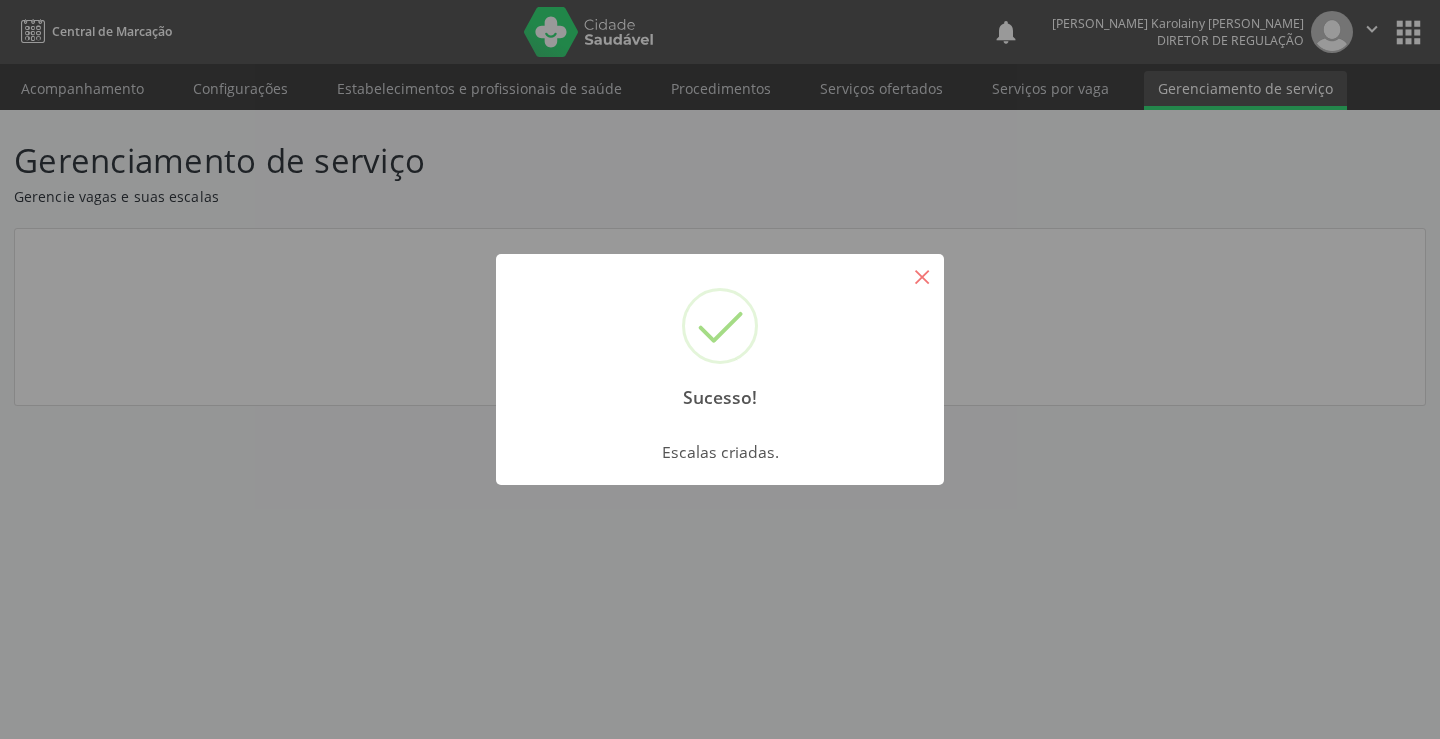 click on "×" at bounding box center (922, 276) 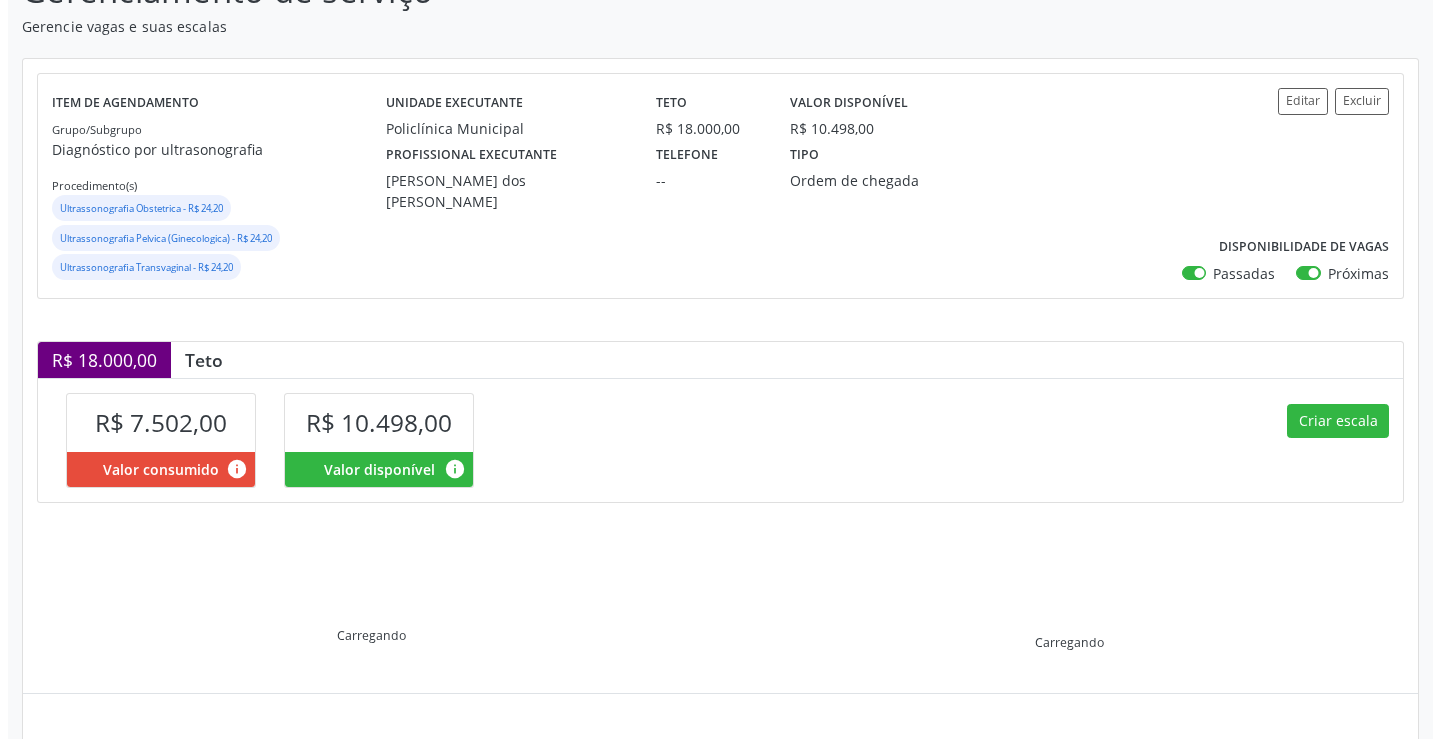 scroll, scrollTop: 344, scrollLeft: 0, axis: vertical 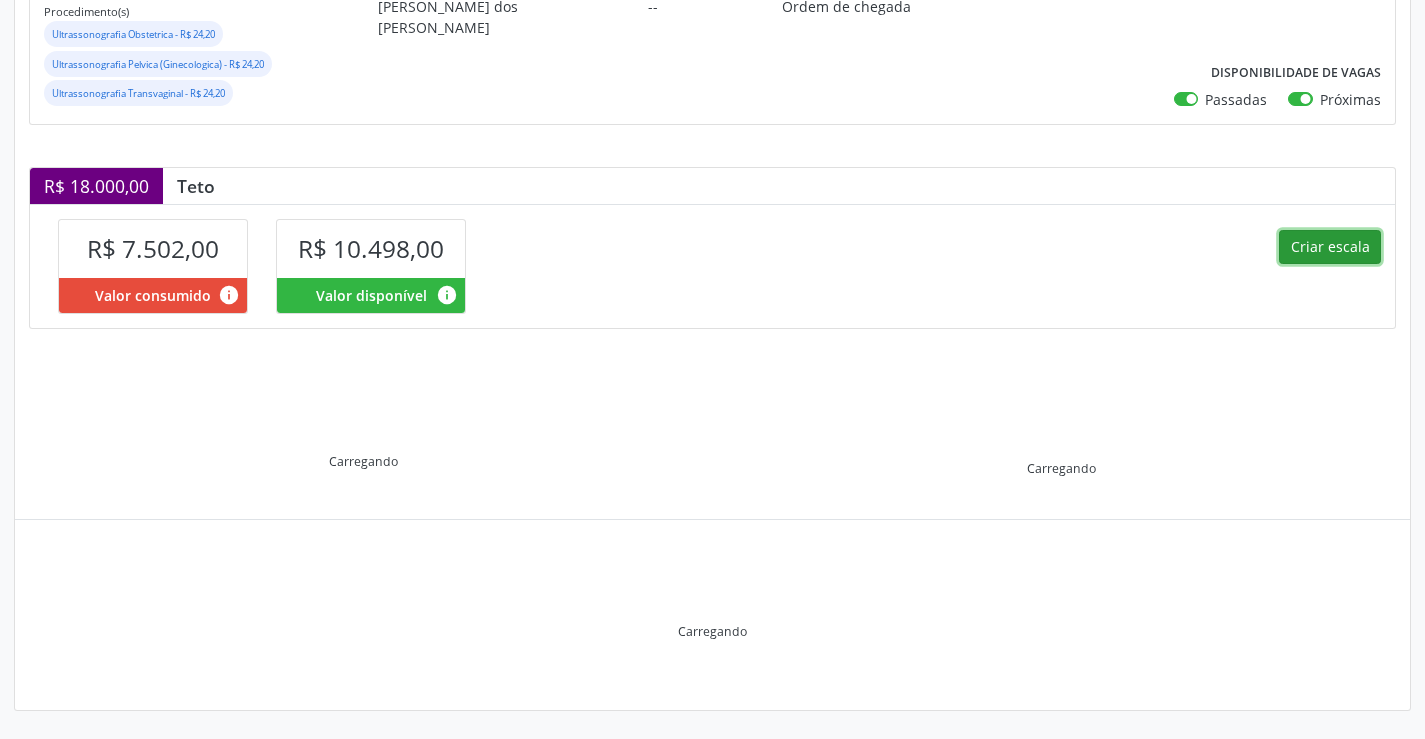 click on "Criar escala" at bounding box center [1330, 247] 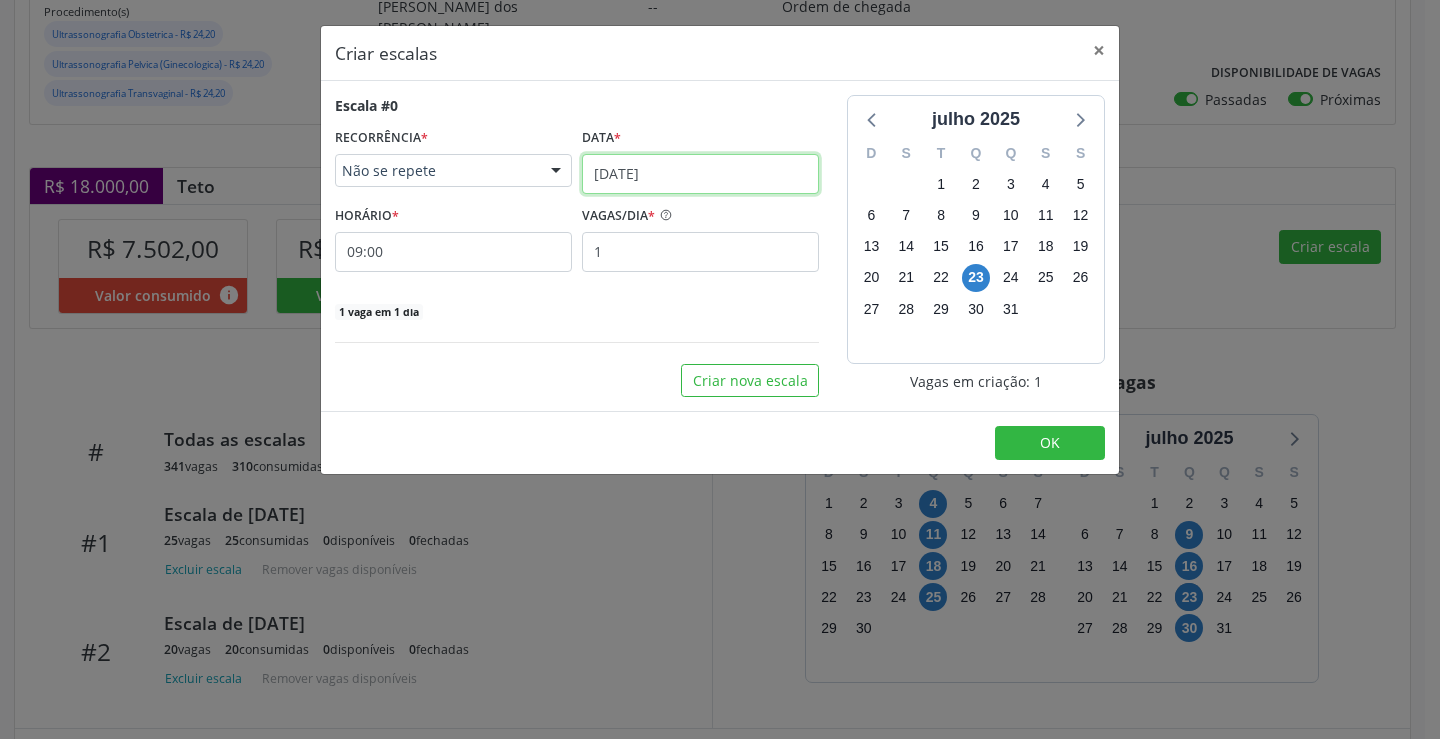 click on "23/07/2025" at bounding box center [700, 174] 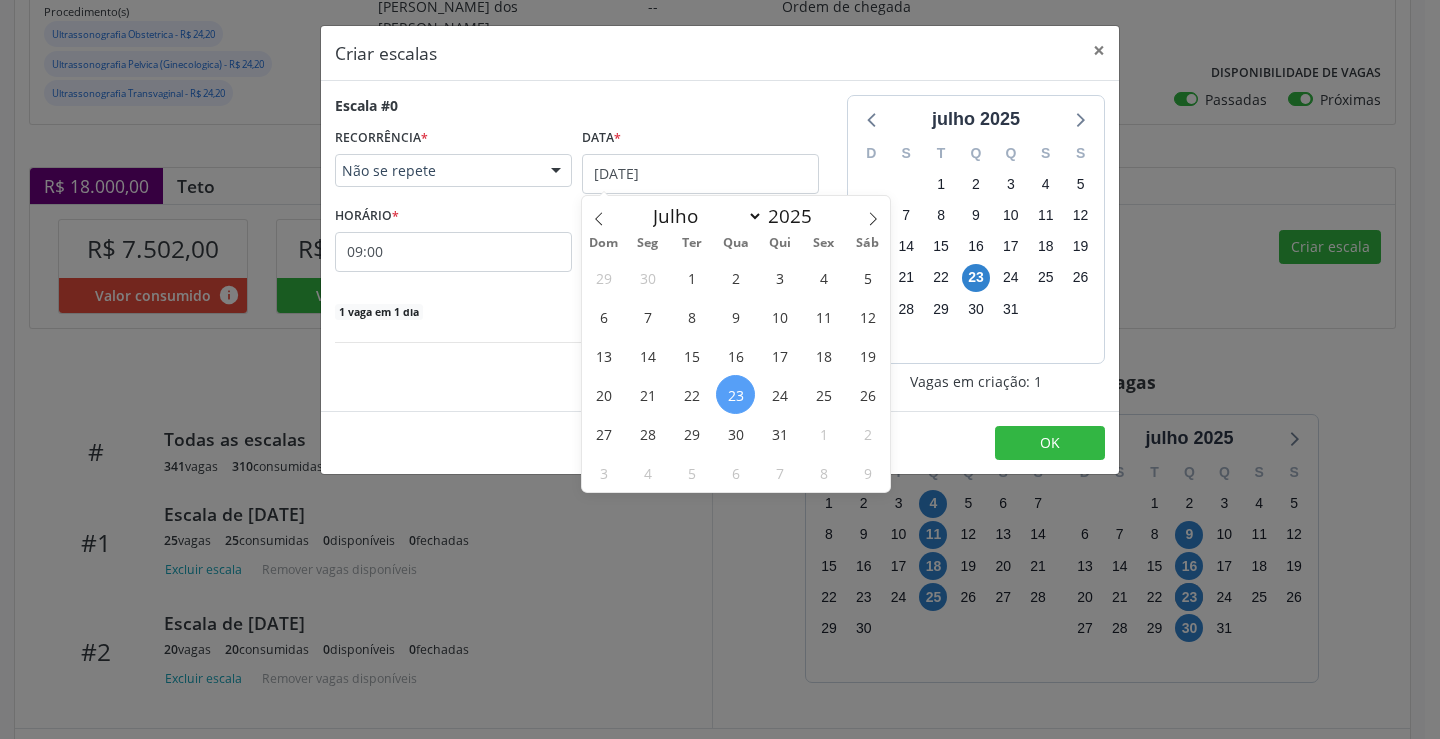 click on "30" at bounding box center [735, 433] 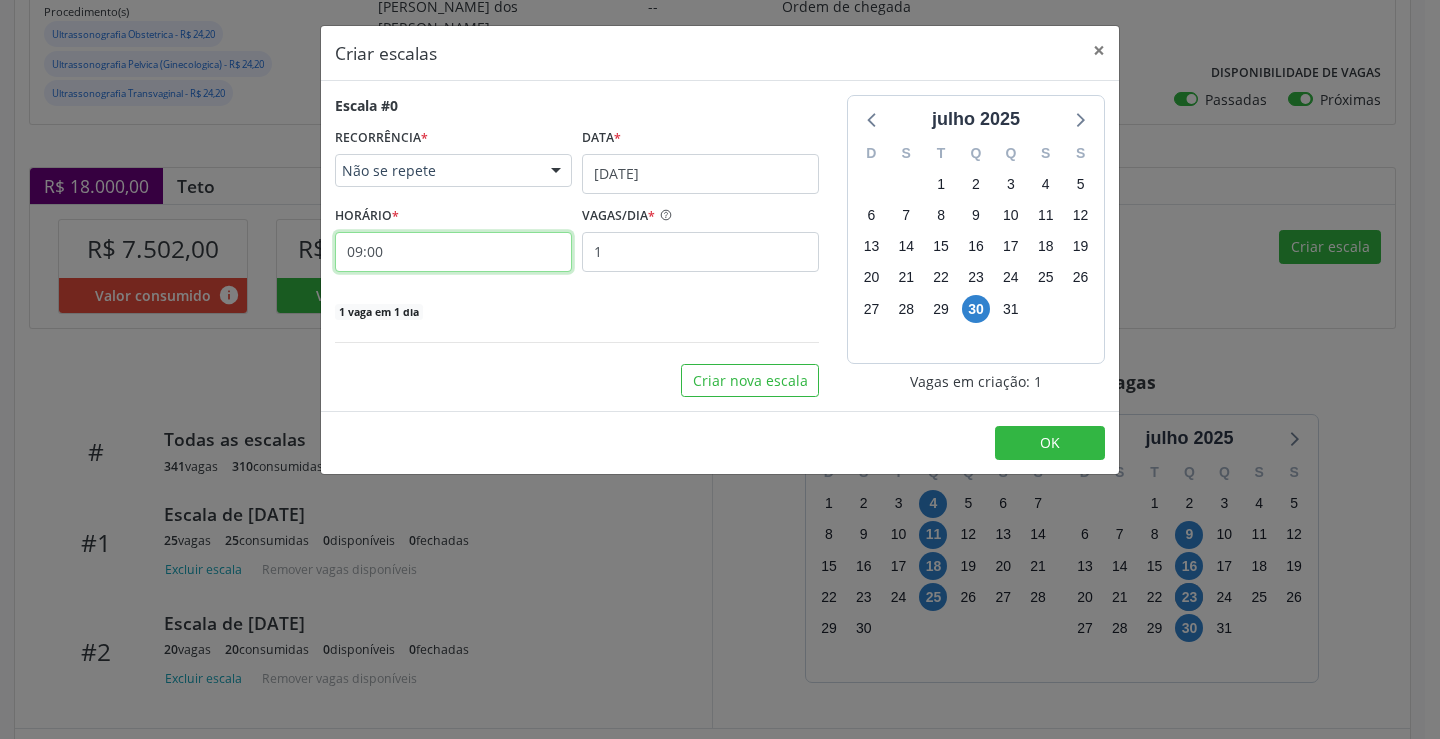 click on "09:00" at bounding box center (453, 252) 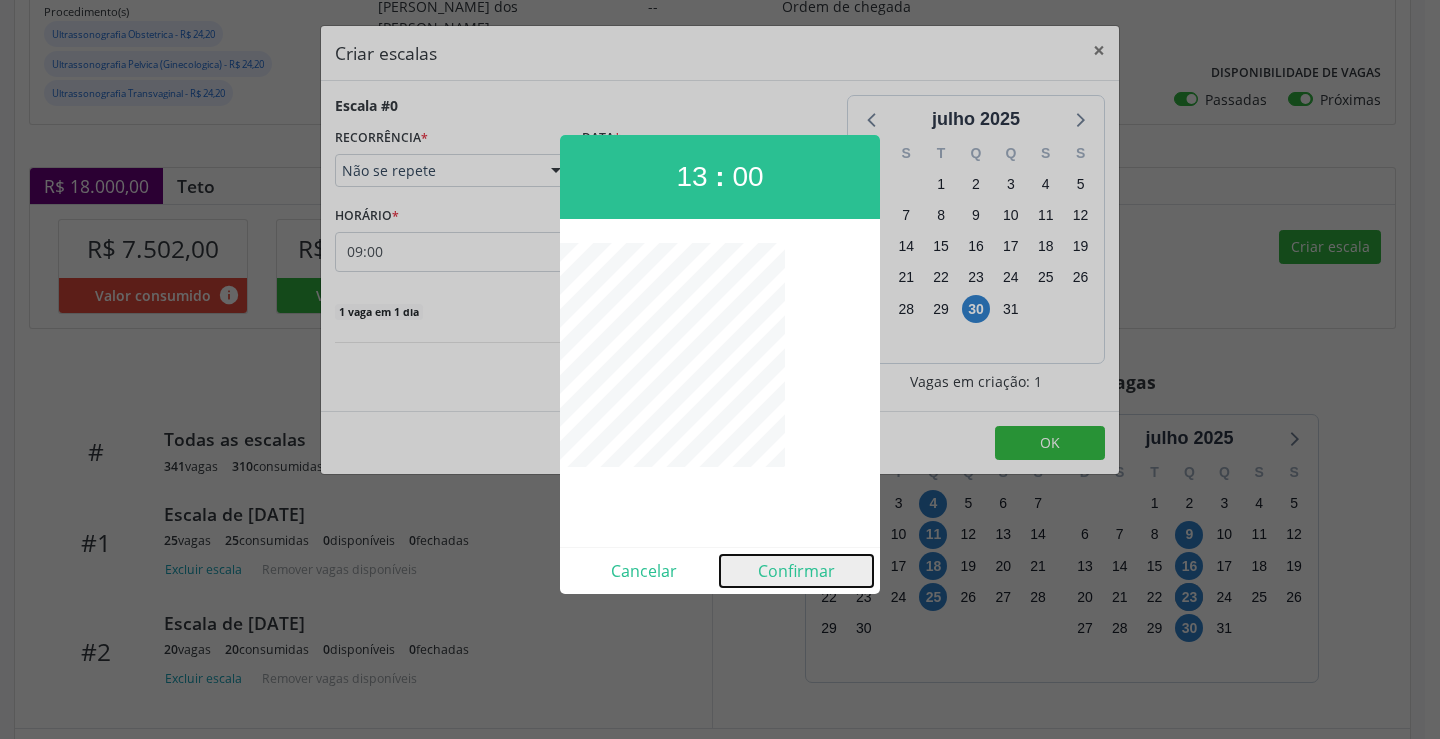 click on "Confirmar" at bounding box center [796, 571] 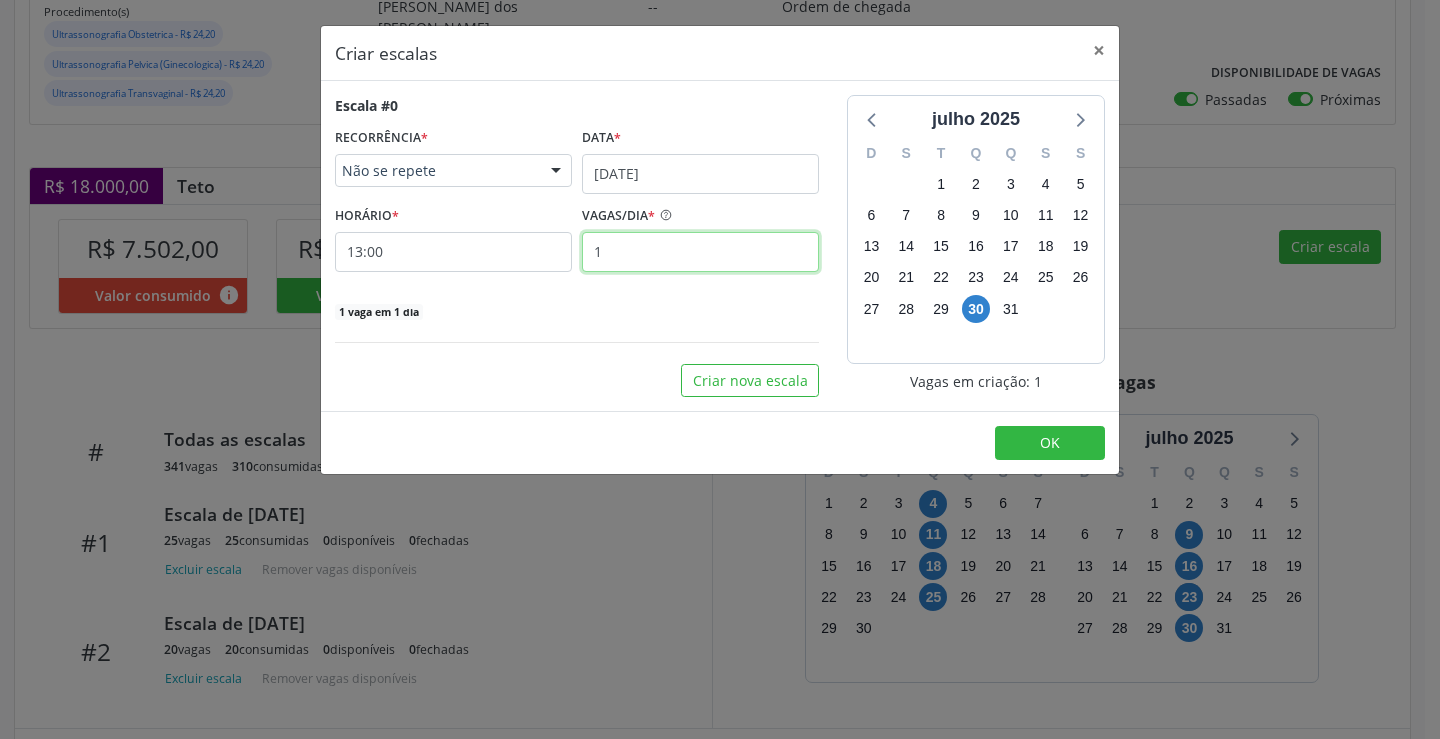 click on "1" at bounding box center (700, 252) 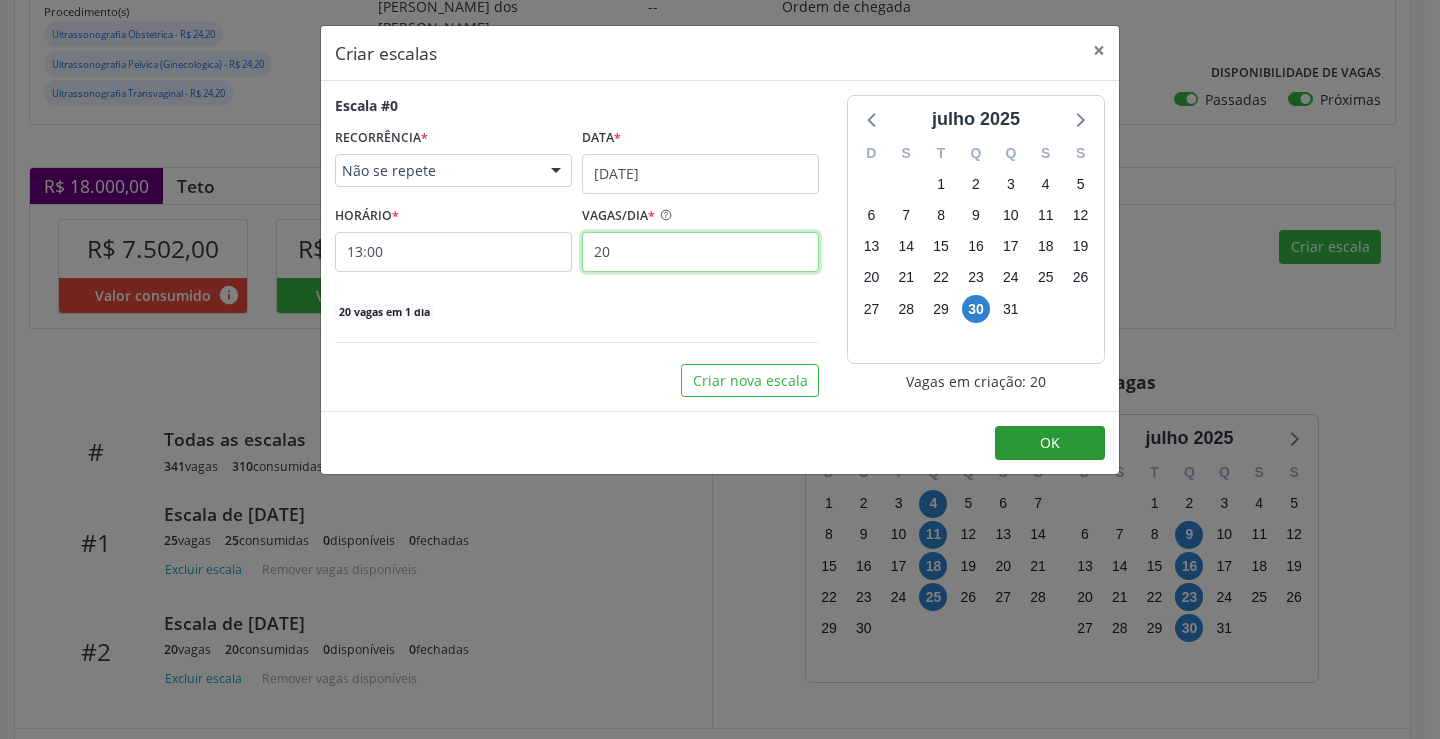 type on "20" 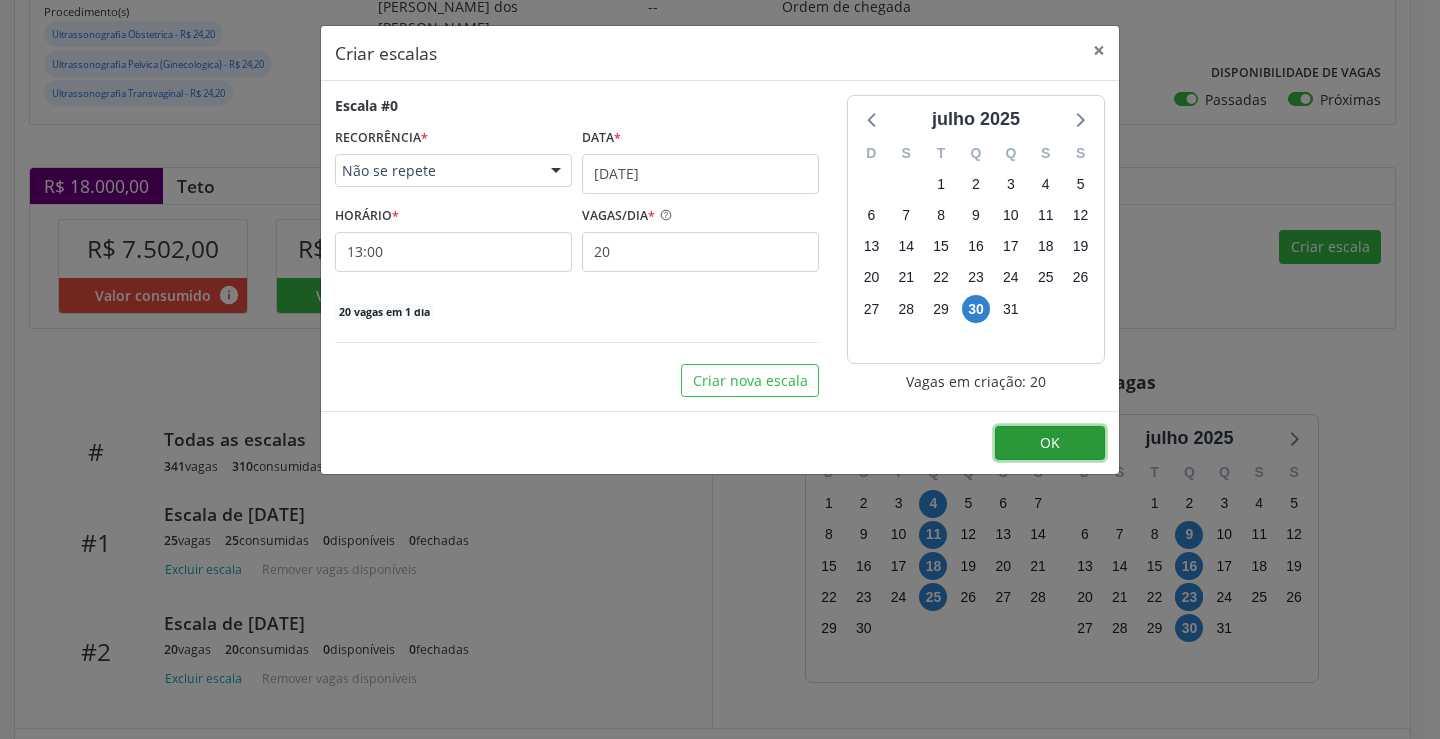 click on "OK" at bounding box center (1050, 443) 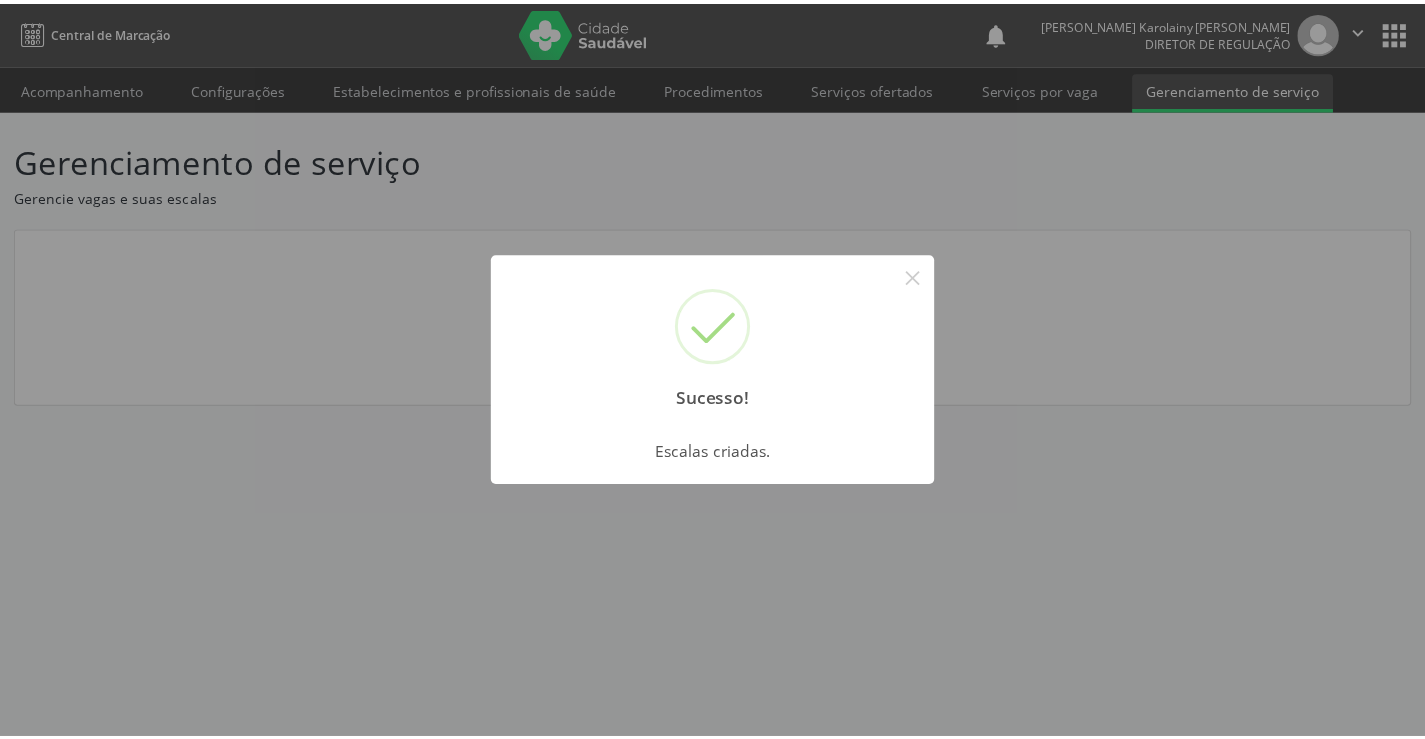 scroll, scrollTop: 0, scrollLeft: 0, axis: both 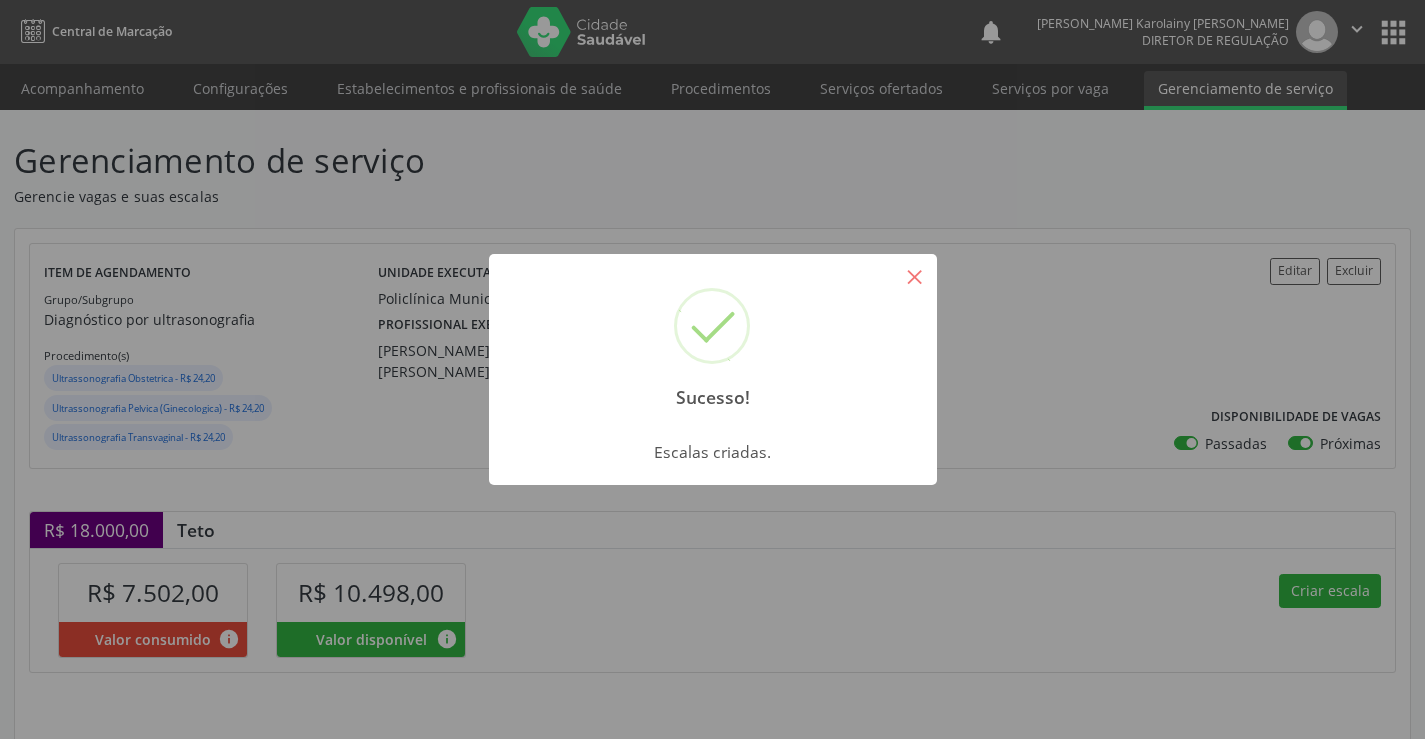 click on "×" at bounding box center [915, 276] 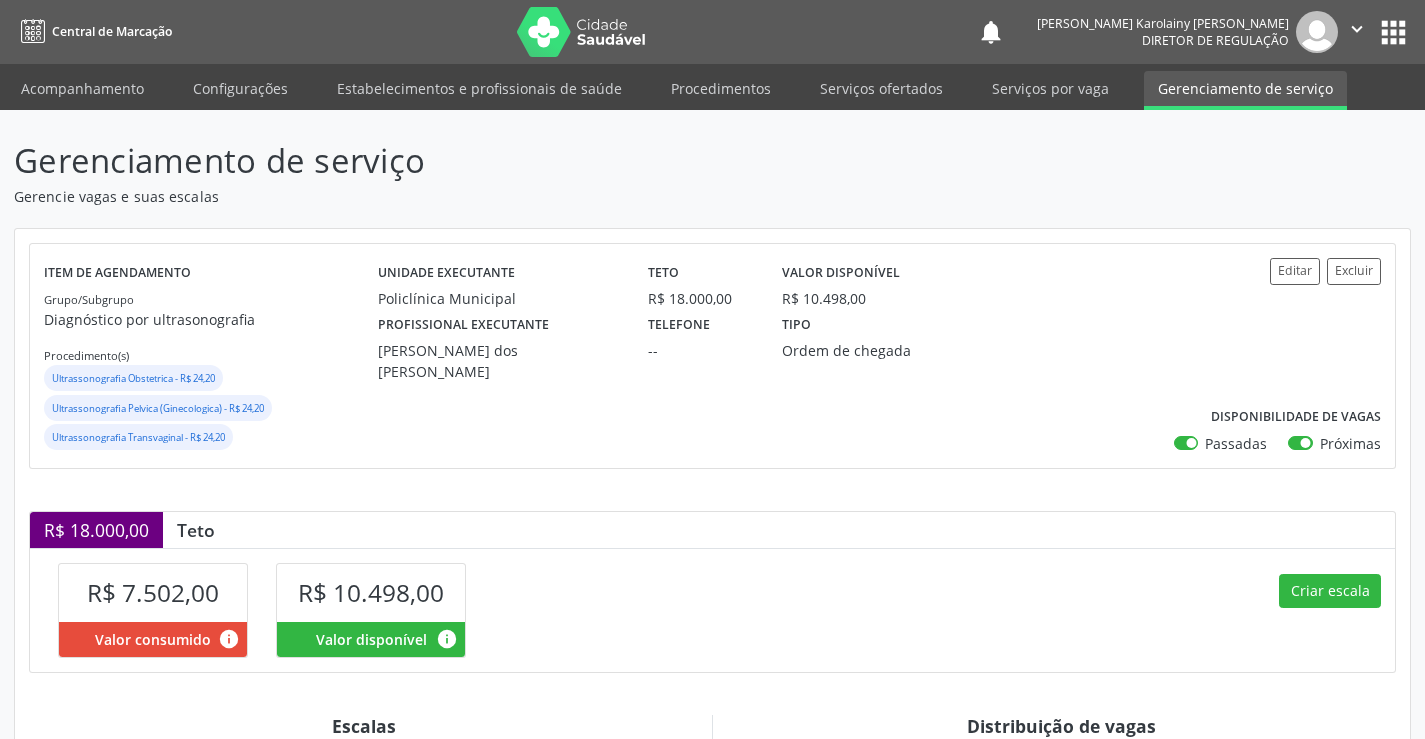 click on "" at bounding box center [1357, 29] 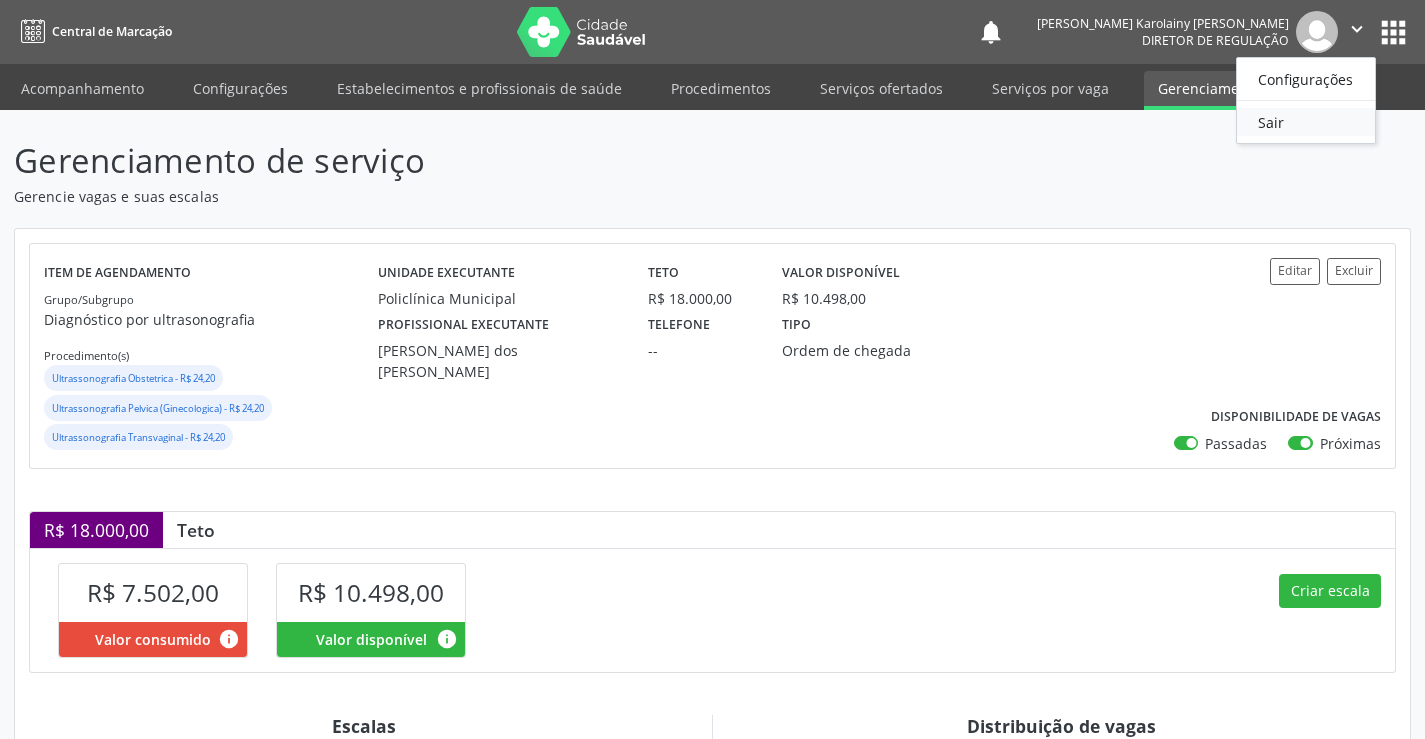 click on "Sair" at bounding box center [1306, 122] 